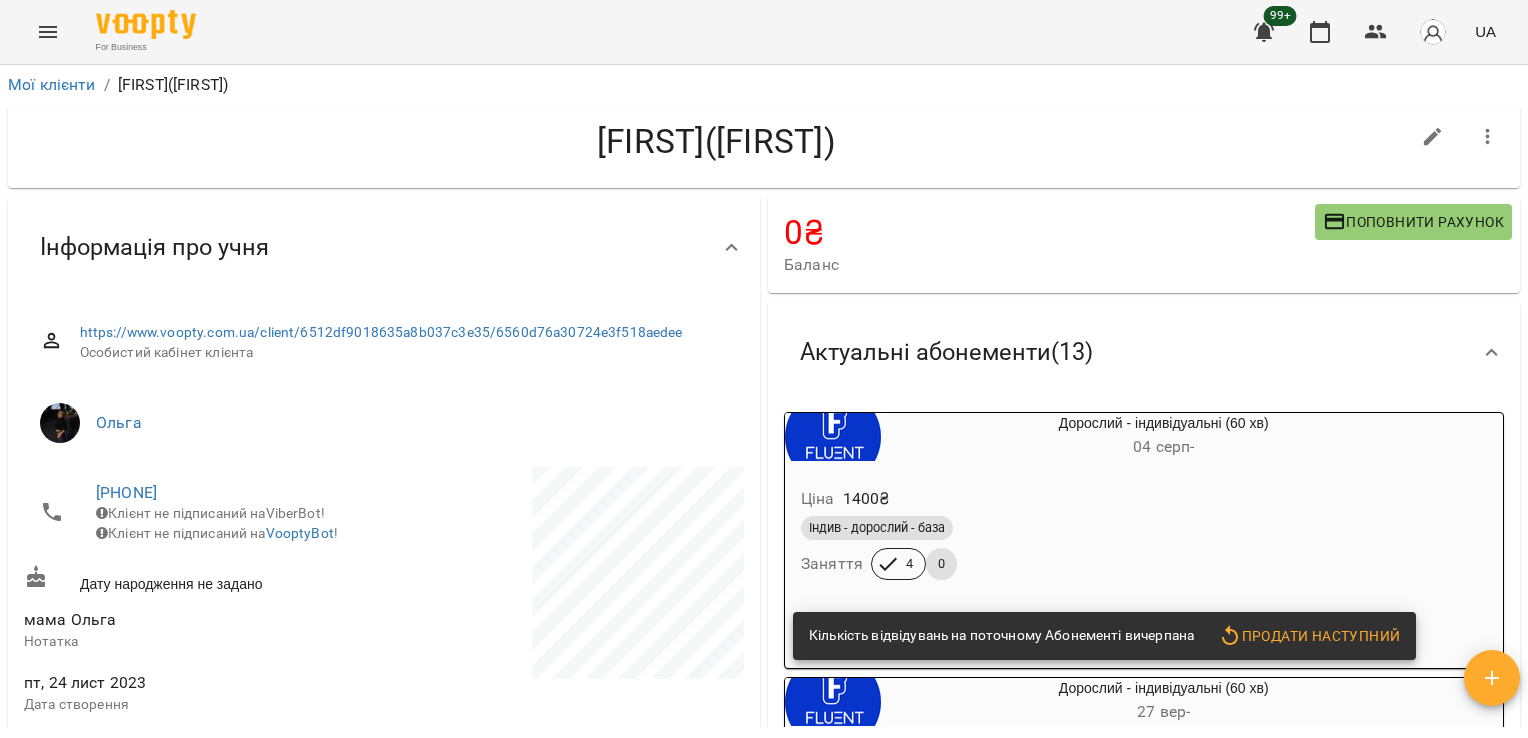 scroll, scrollTop: 0, scrollLeft: 0, axis: both 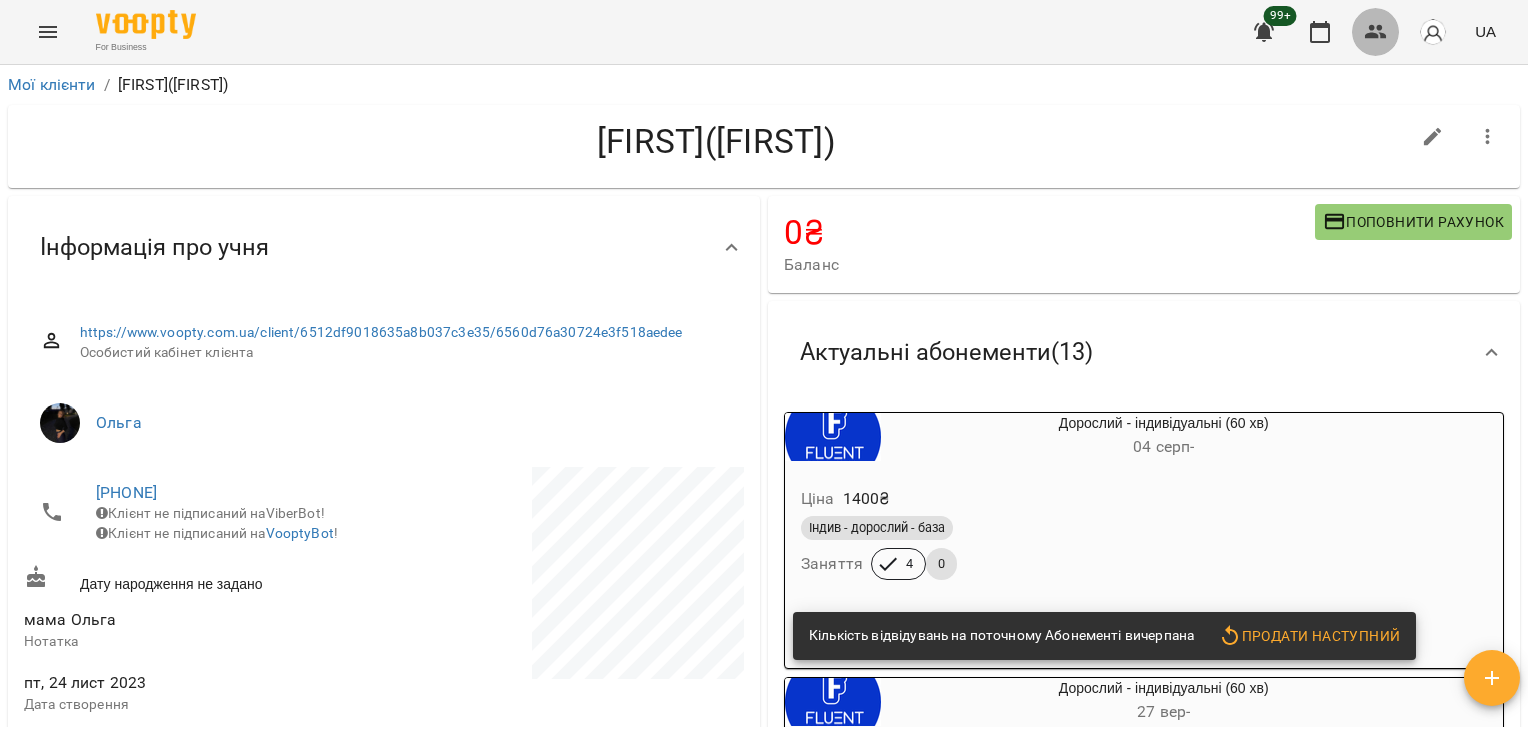 click 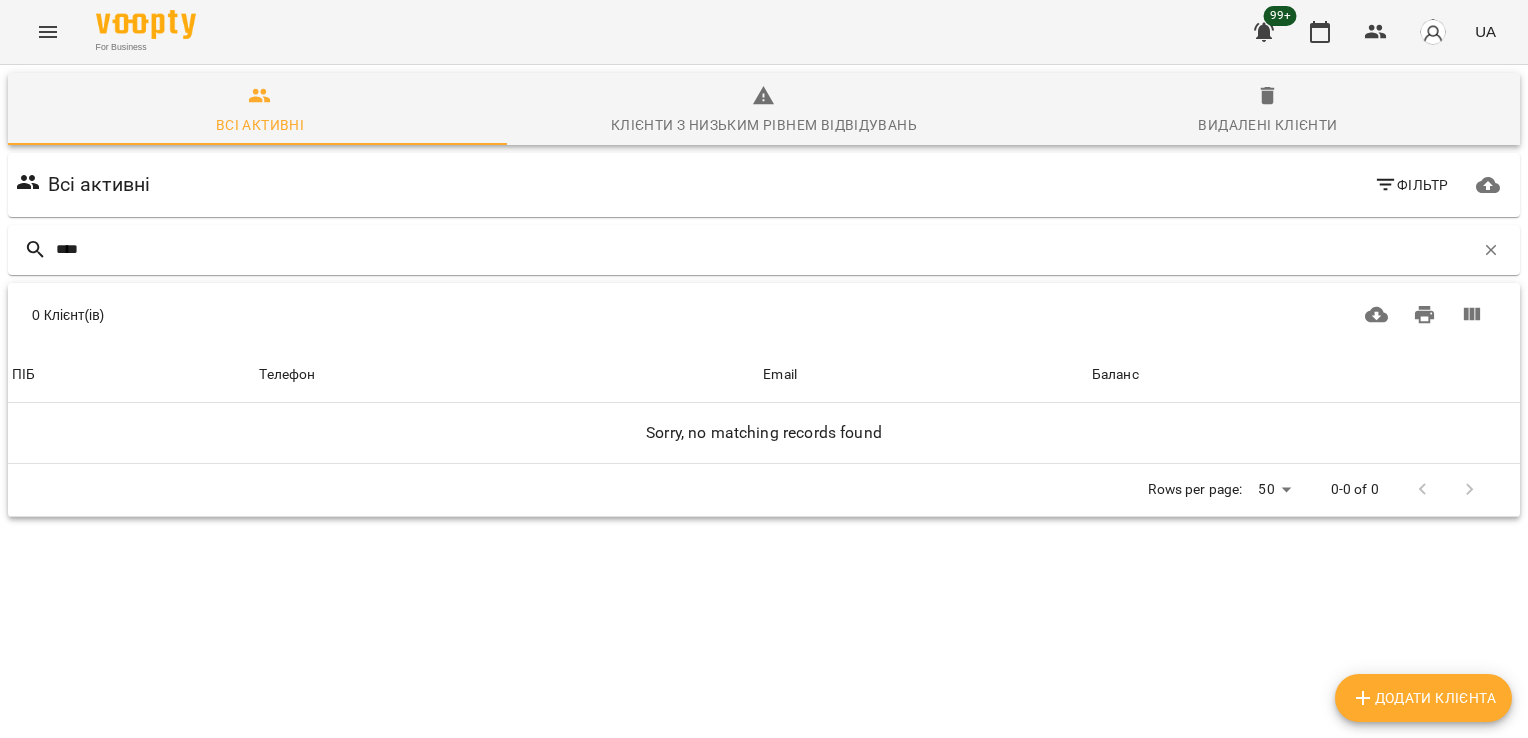 type on "****" 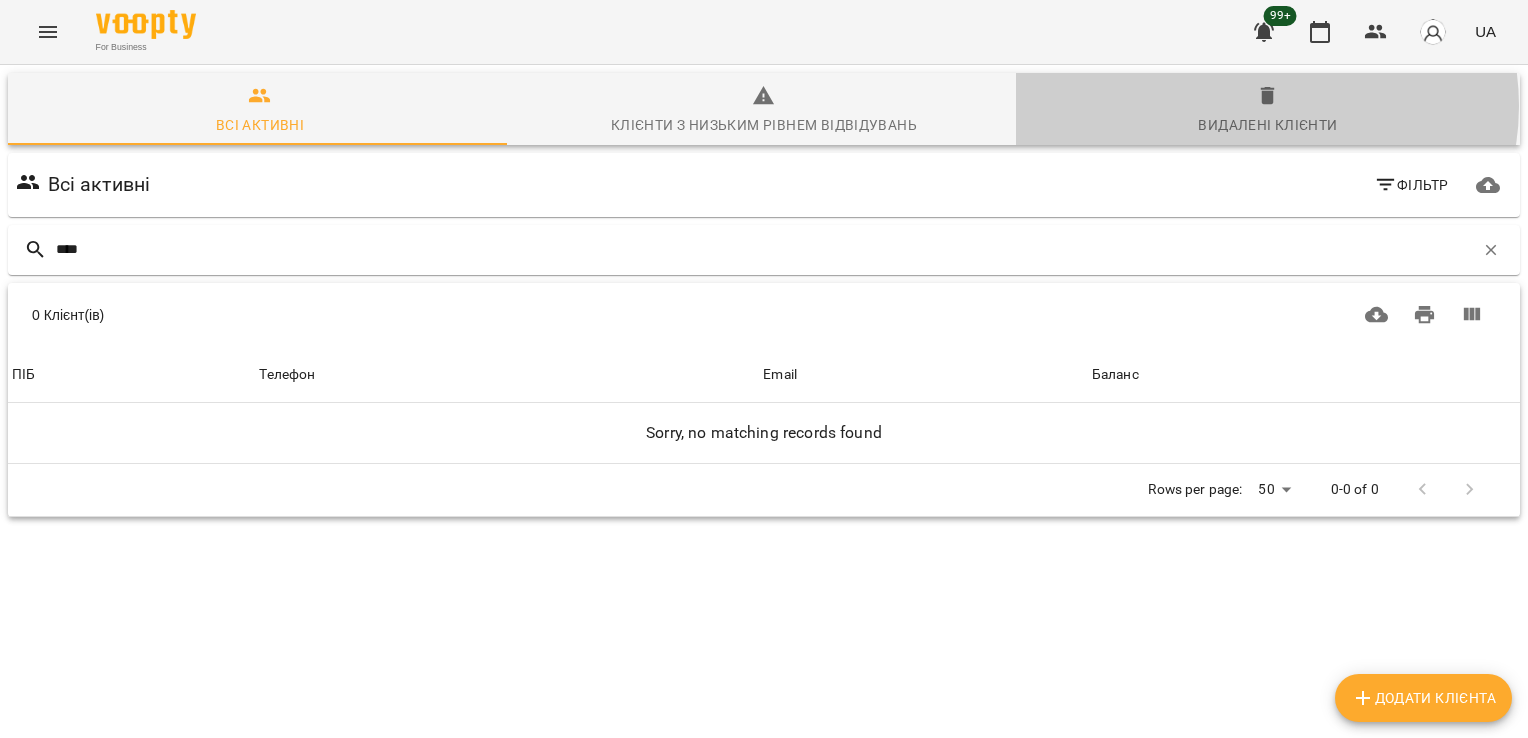click 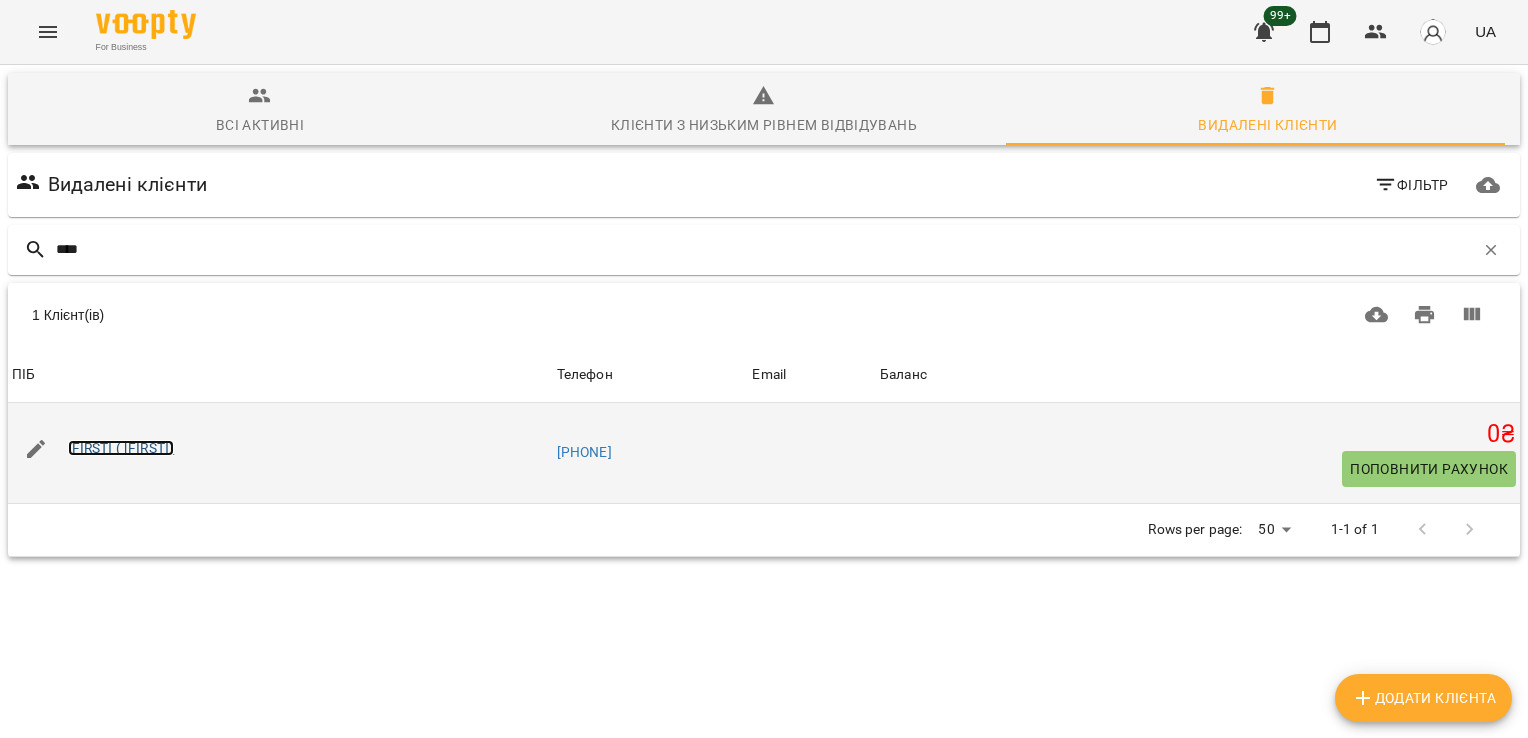 click on "[FIRST] ( [FIRST])" at bounding box center (121, 448) 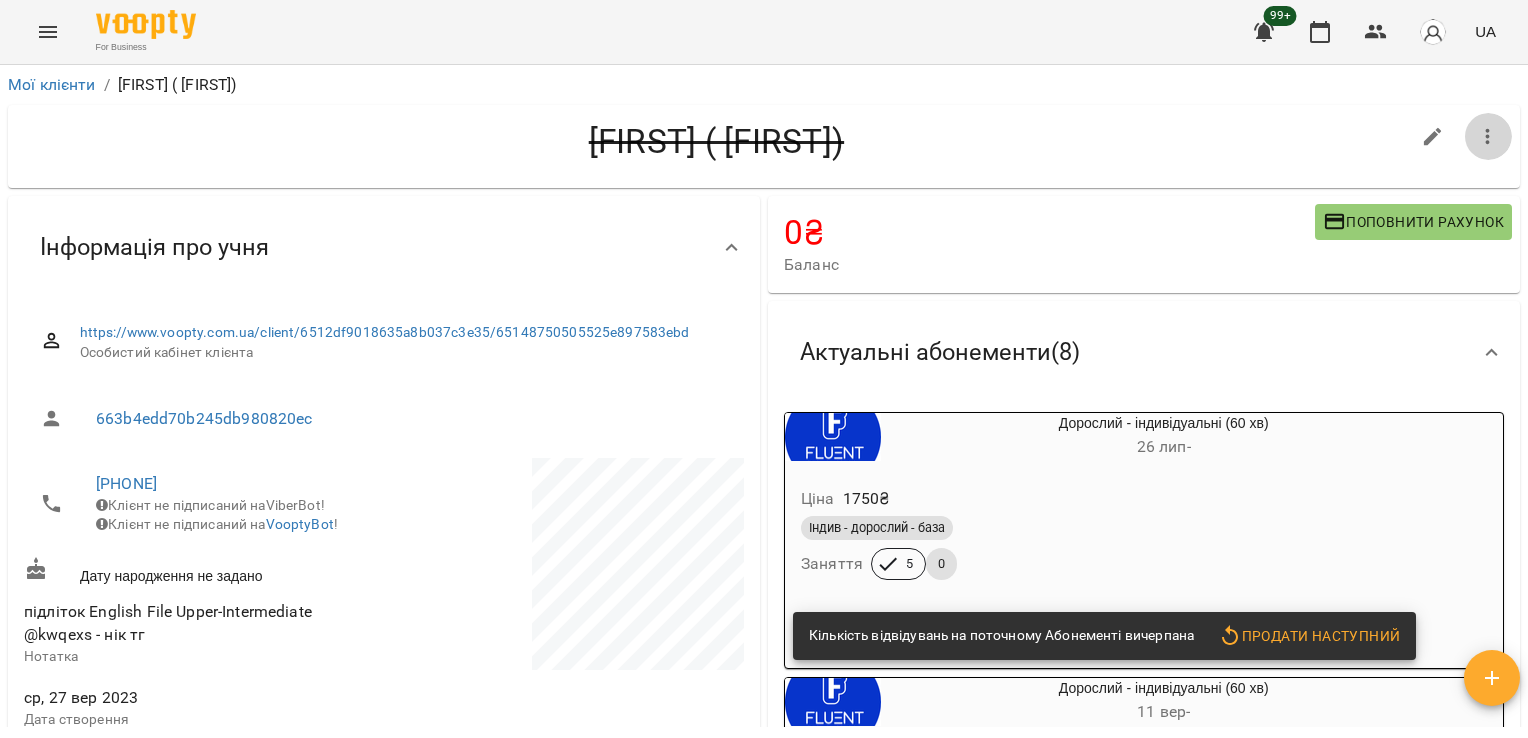 click 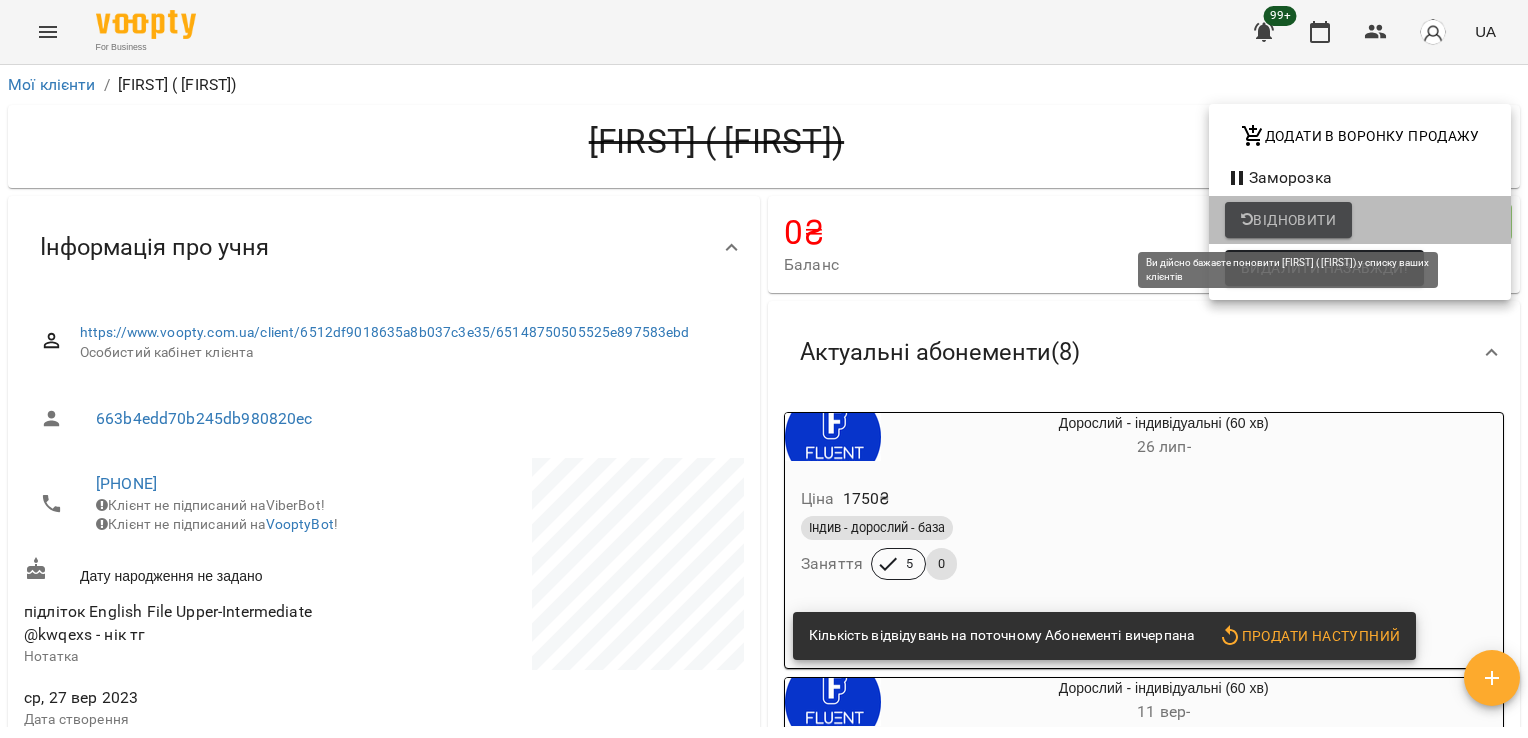 click on "Відновити" at bounding box center [1288, 220] 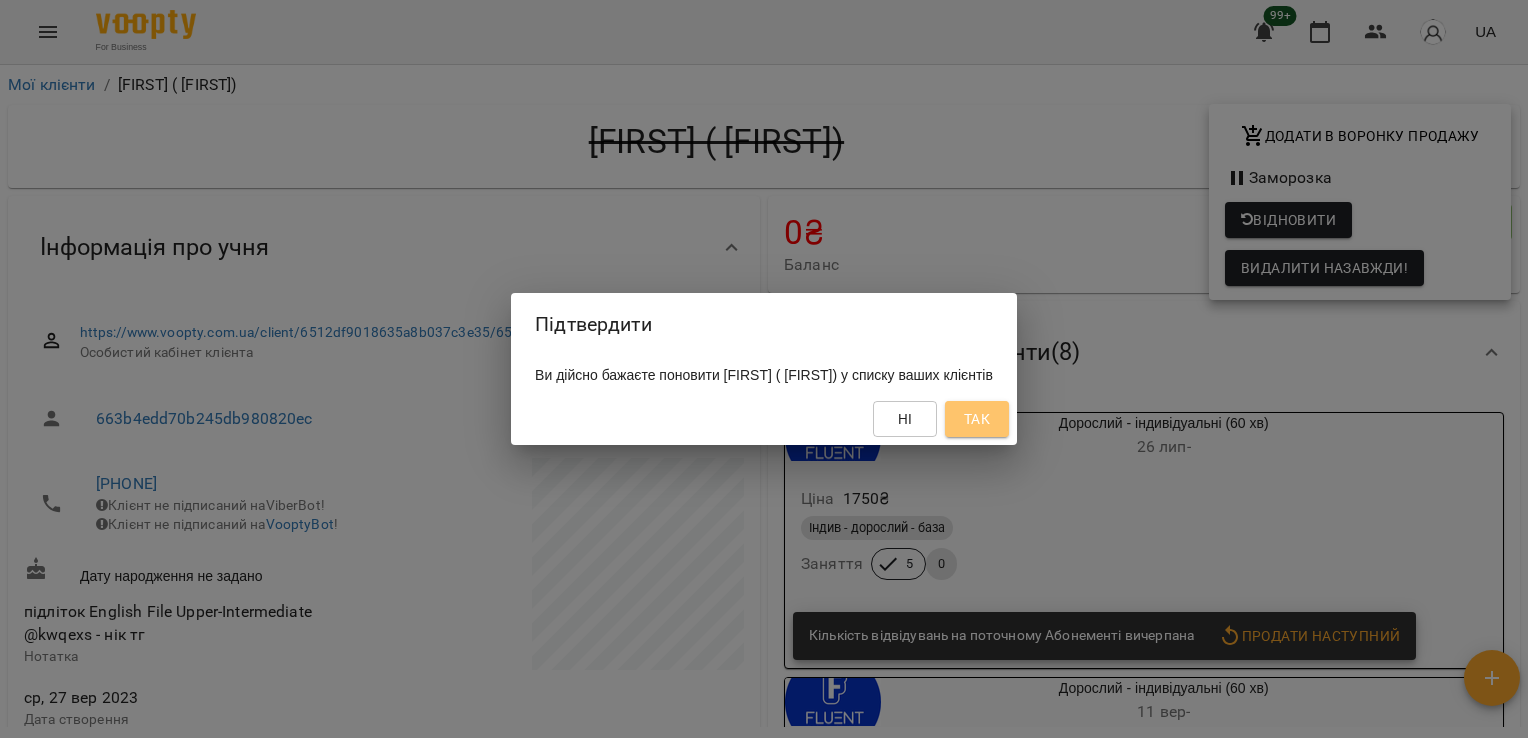 click on "Так" at bounding box center [977, 419] 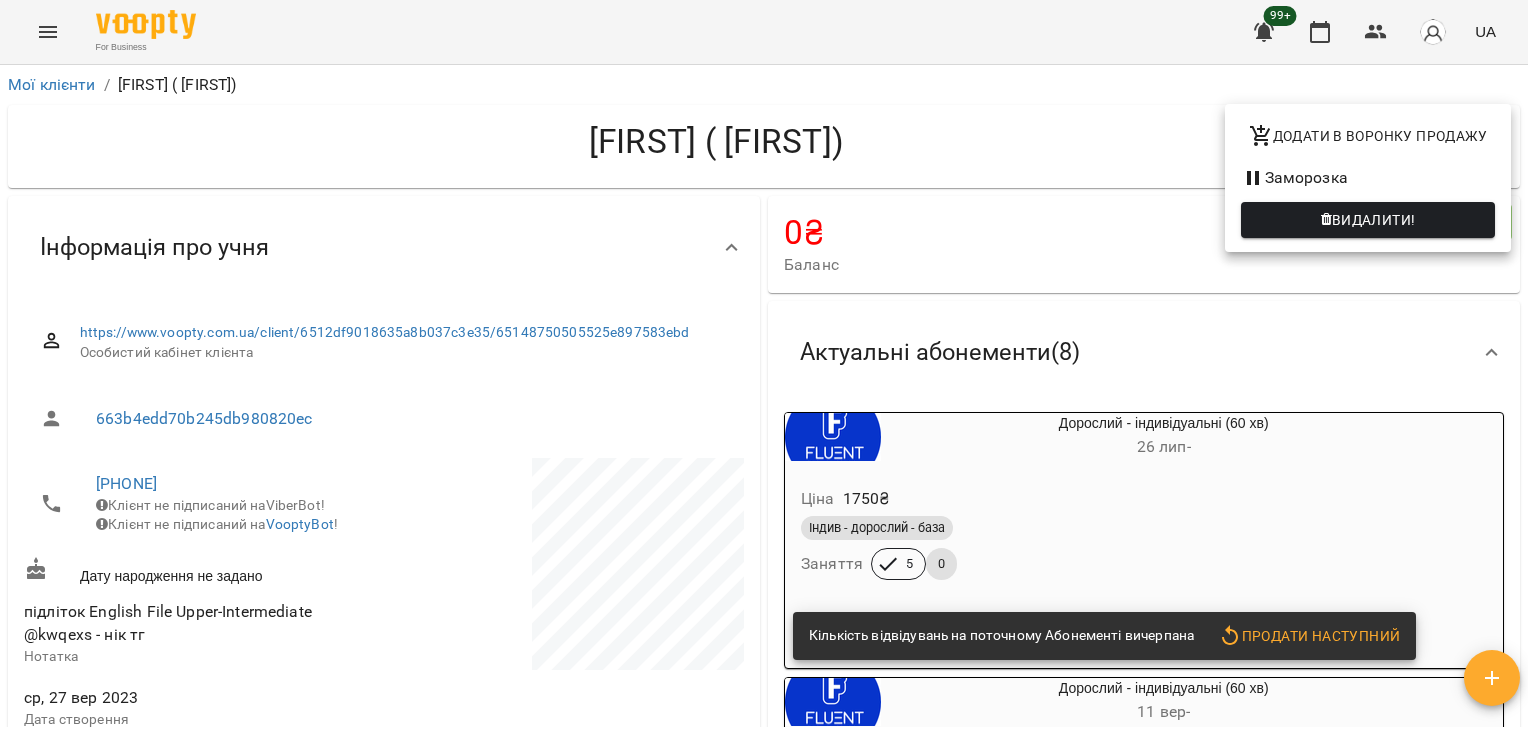 click at bounding box center [764, 369] 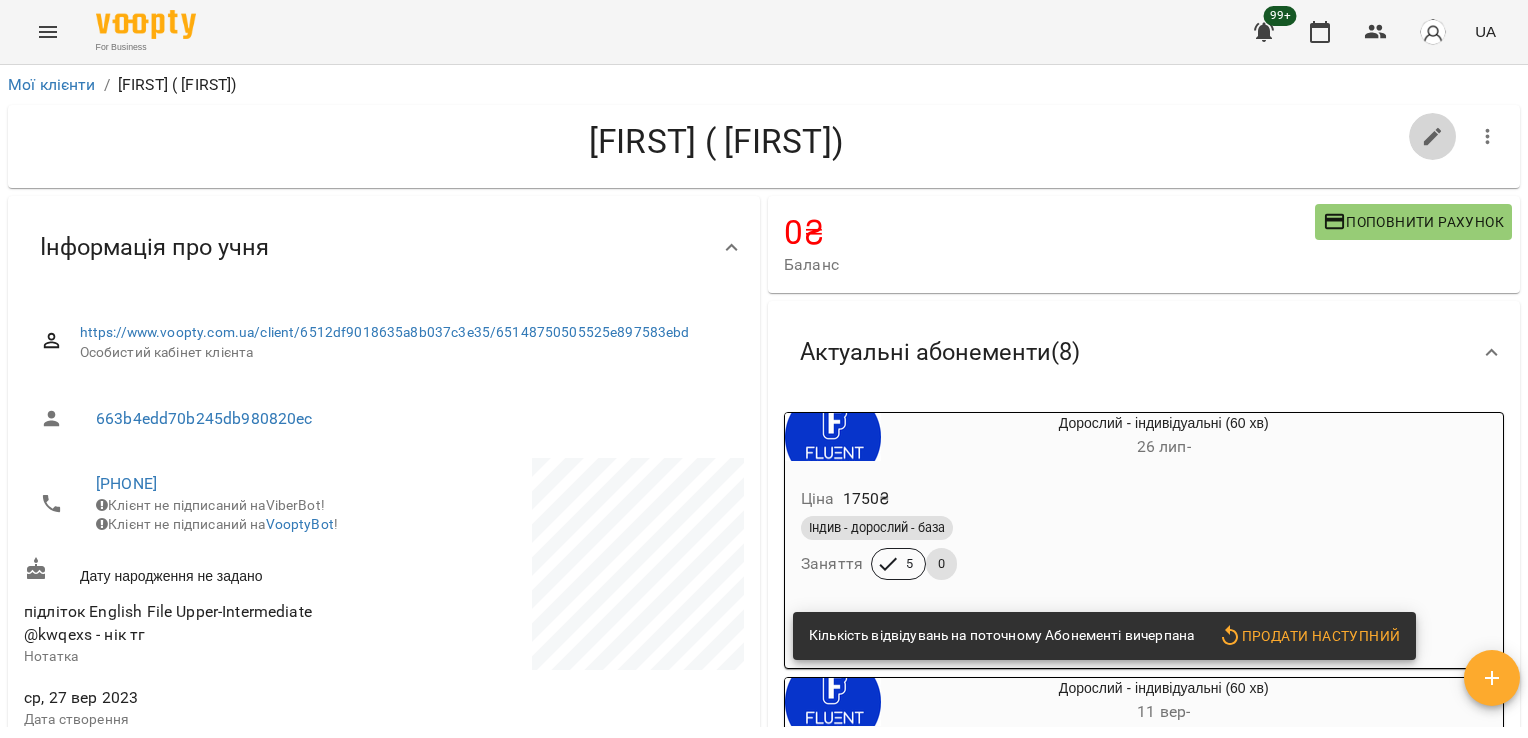click 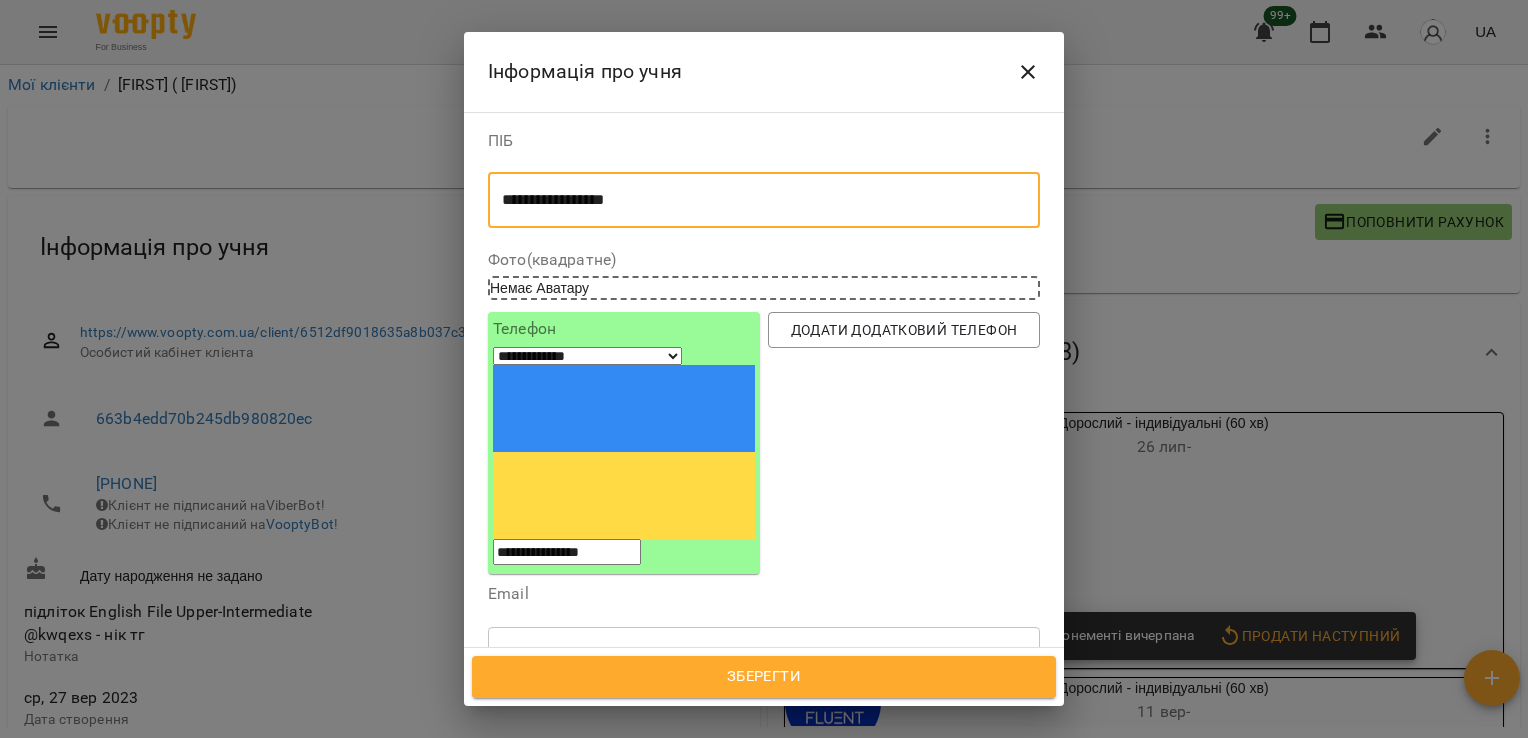 click on "**********" at bounding box center (756, 200) 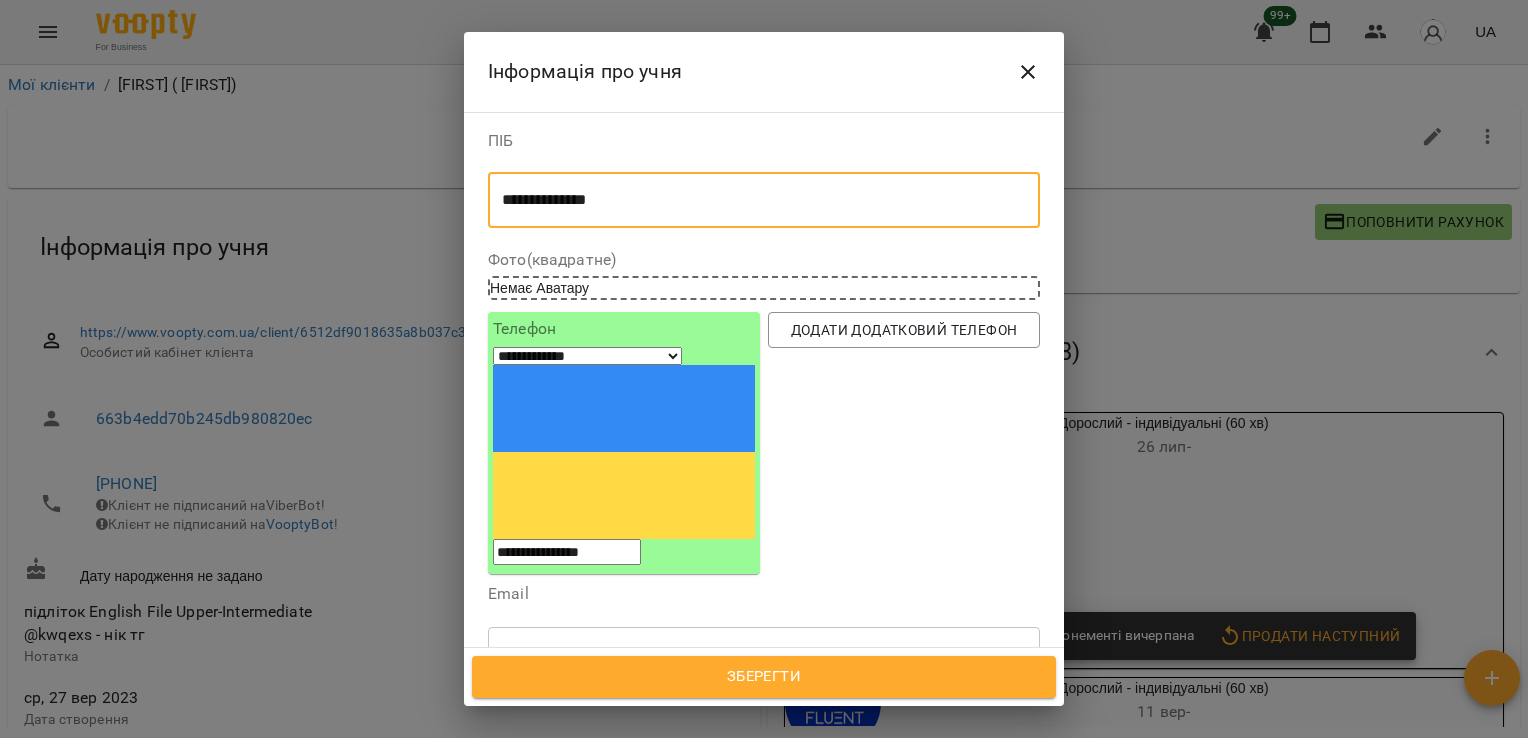 type on "**********" 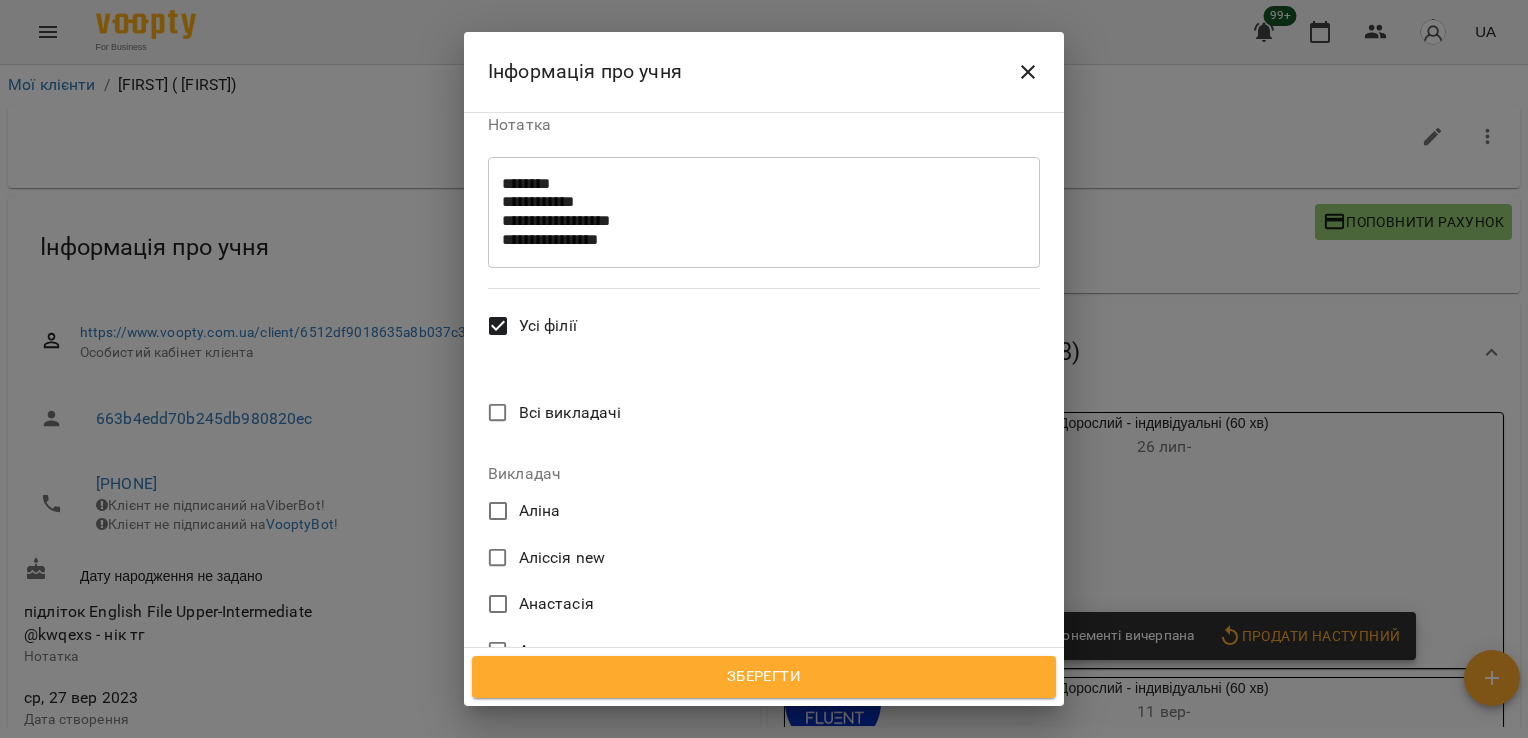 scroll, scrollTop: 745, scrollLeft: 0, axis: vertical 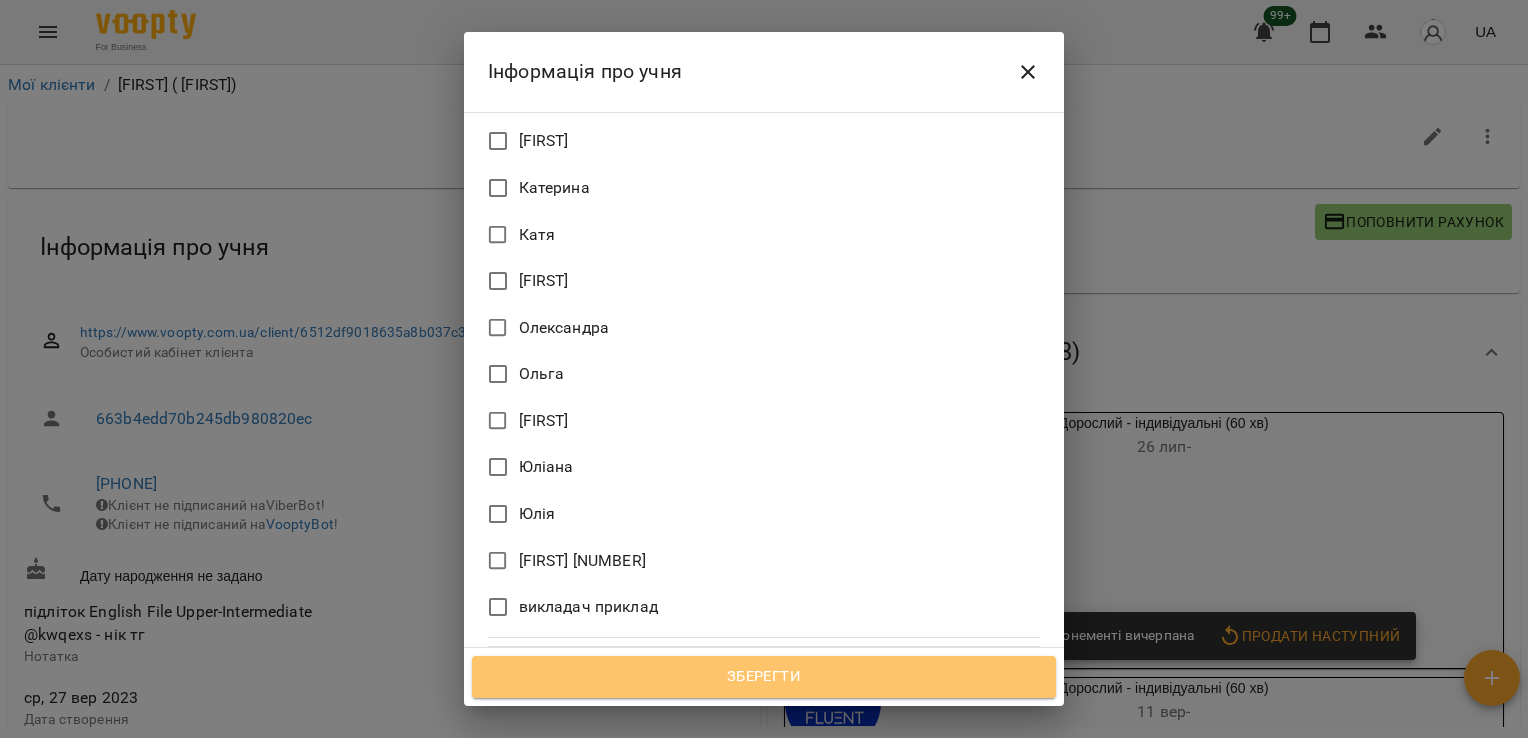 click on "Зберегти" at bounding box center (764, 677) 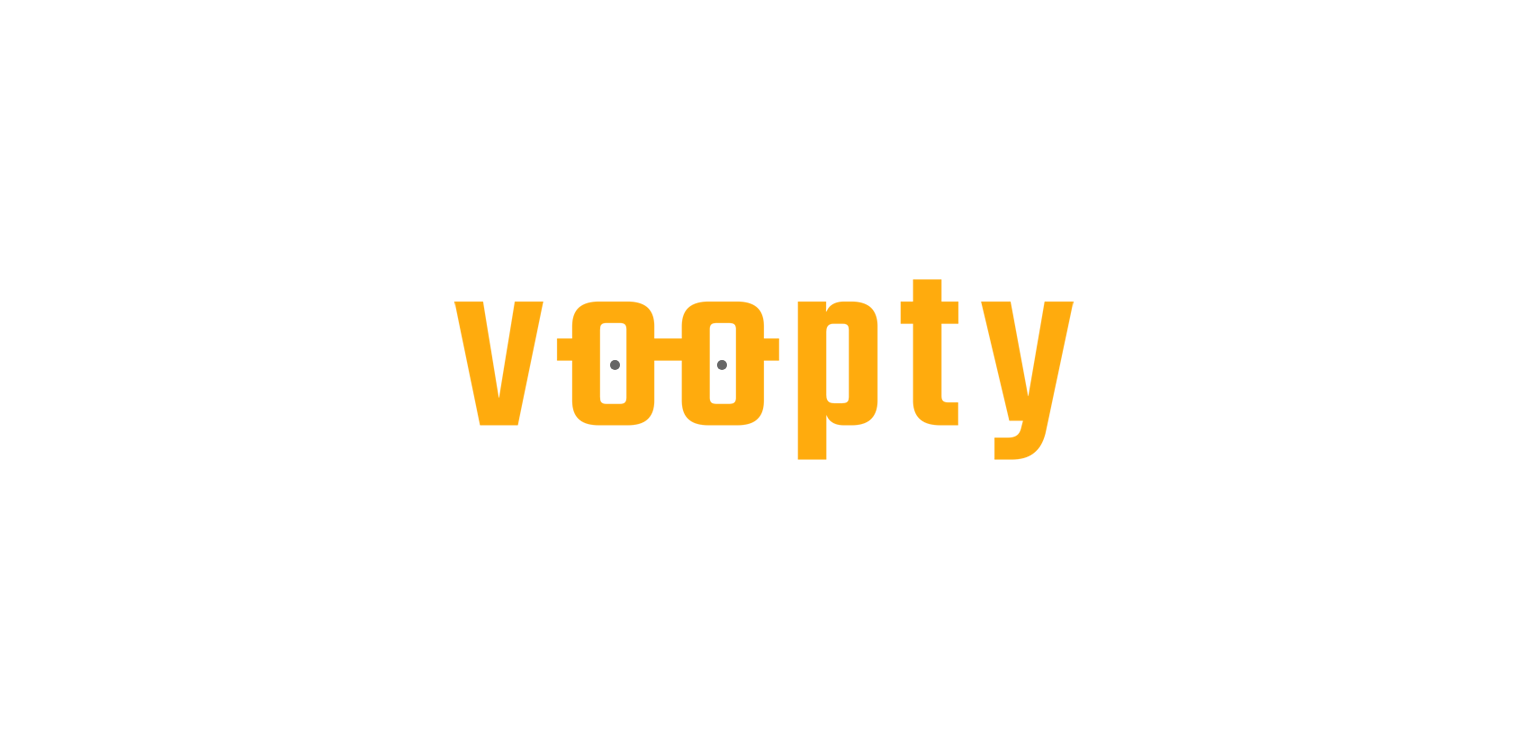 scroll, scrollTop: 0, scrollLeft: 0, axis: both 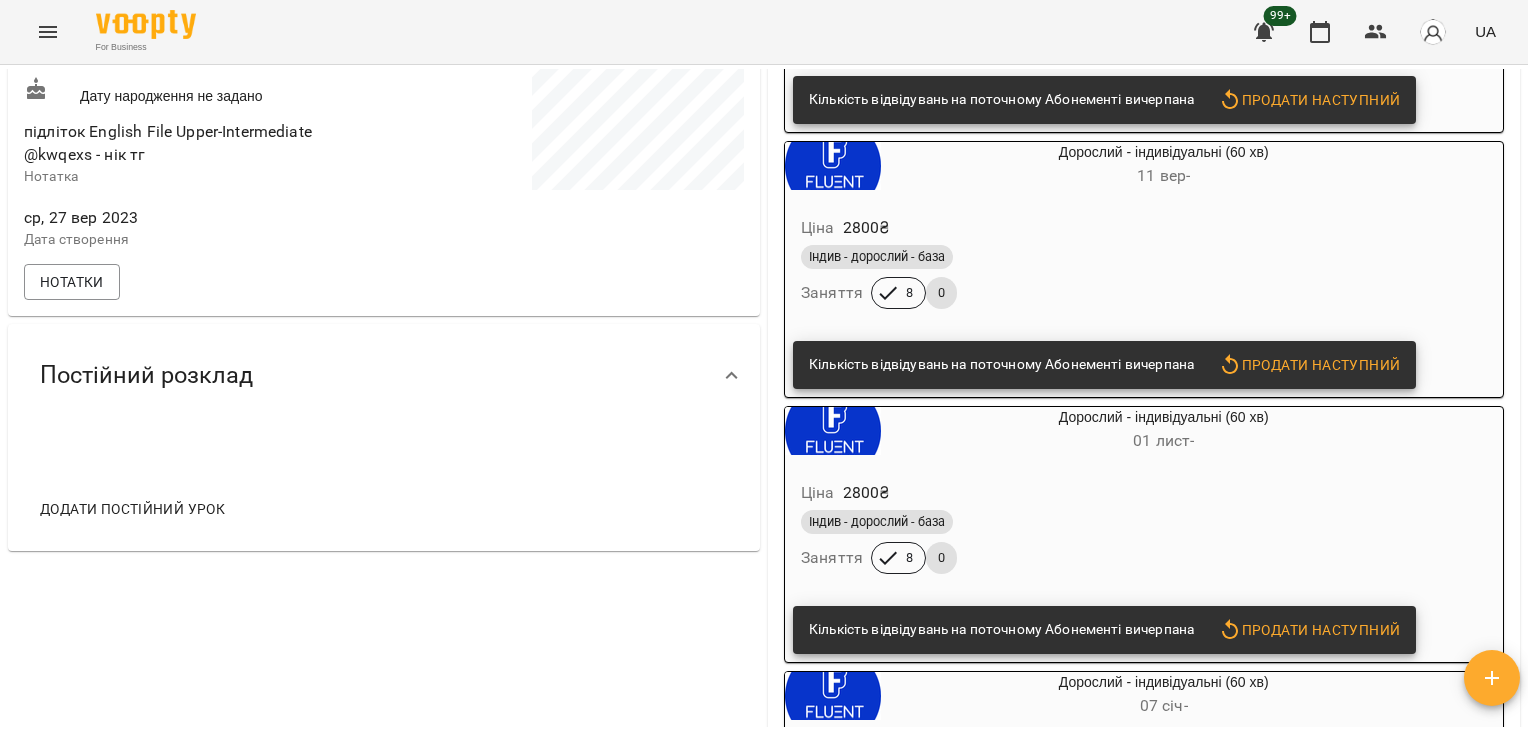 click on "Додати постійний урок" at bounding box center (132, 509) 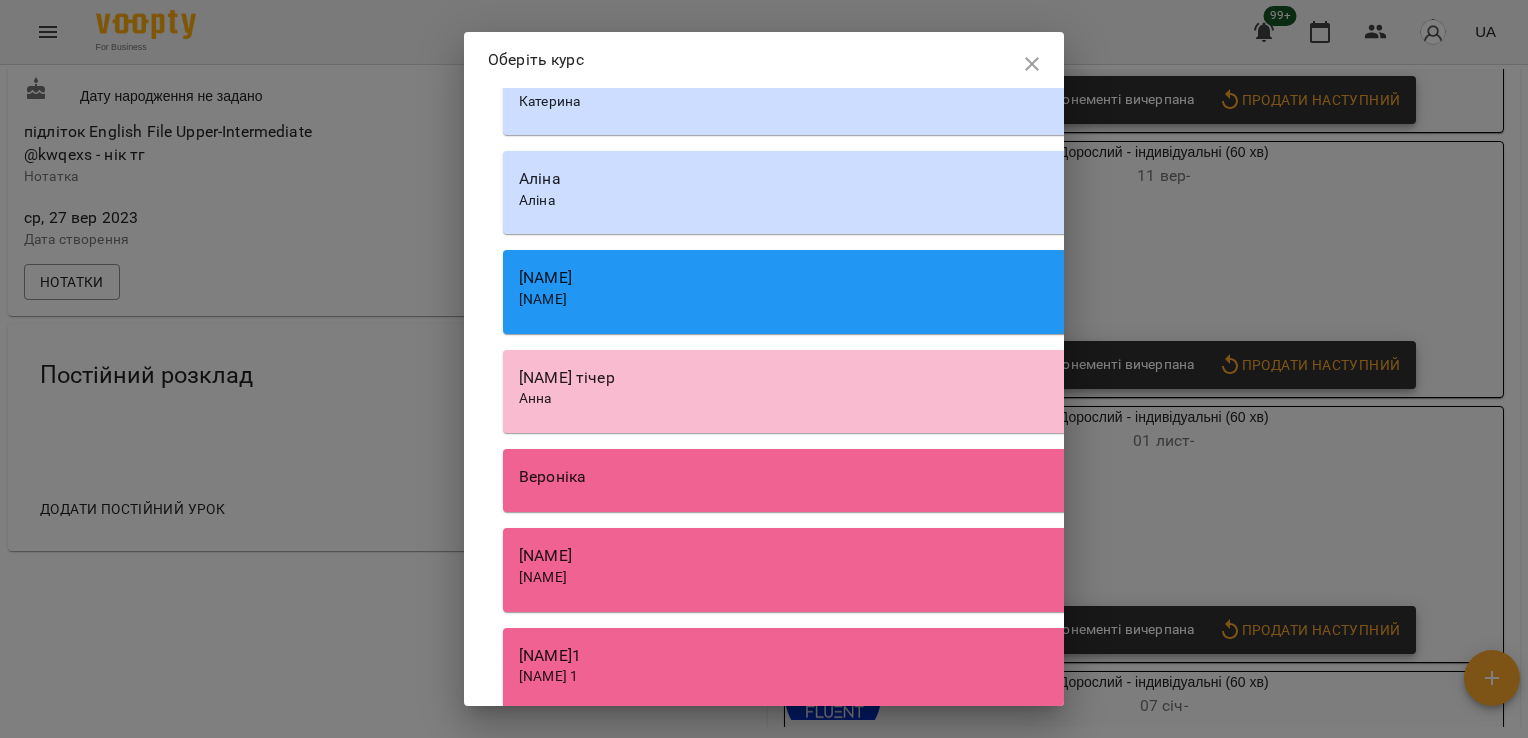 scroll, scrollTop: 1869, scrollLeft: 0, axis: vertical 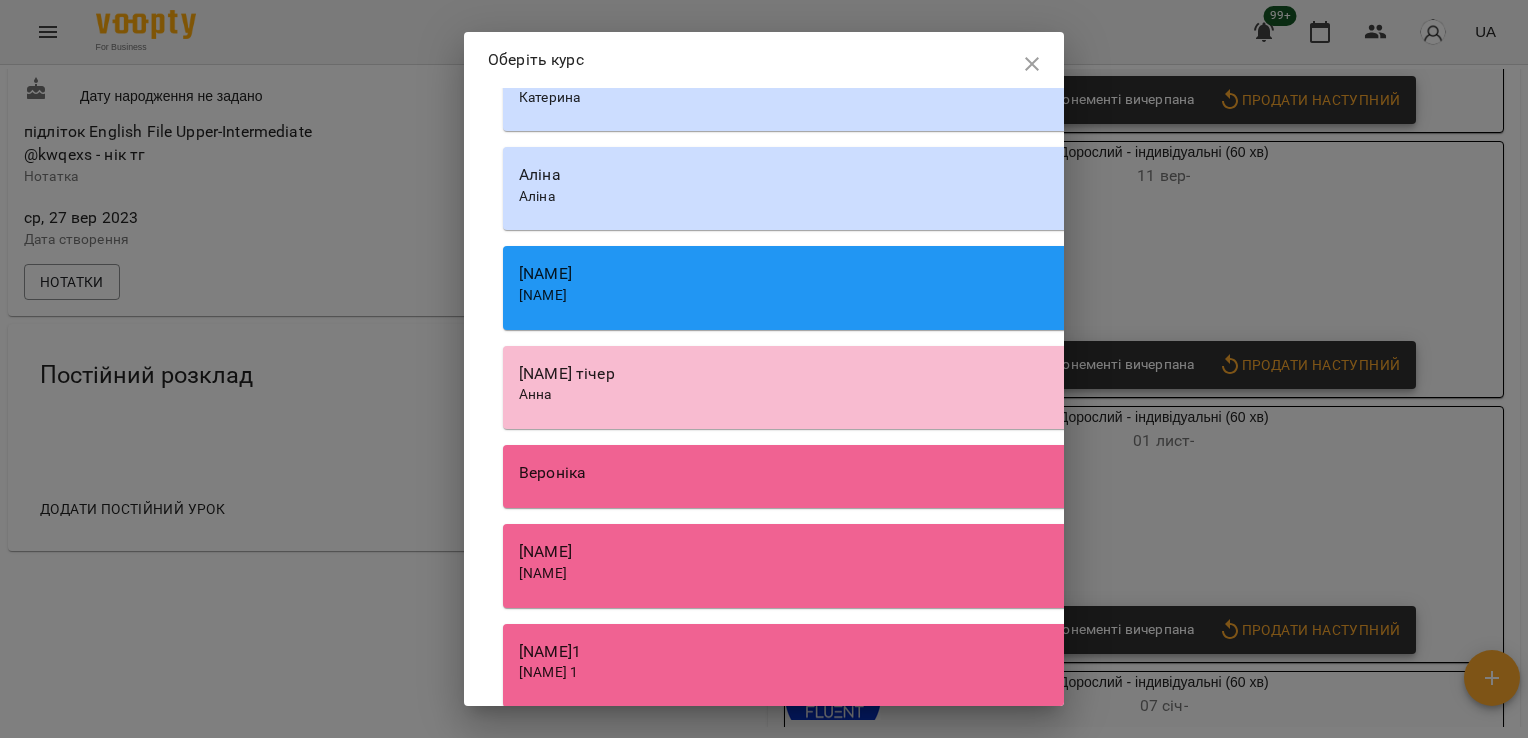 click on "[NAME] тічер" at bounding box center [1073, 374] 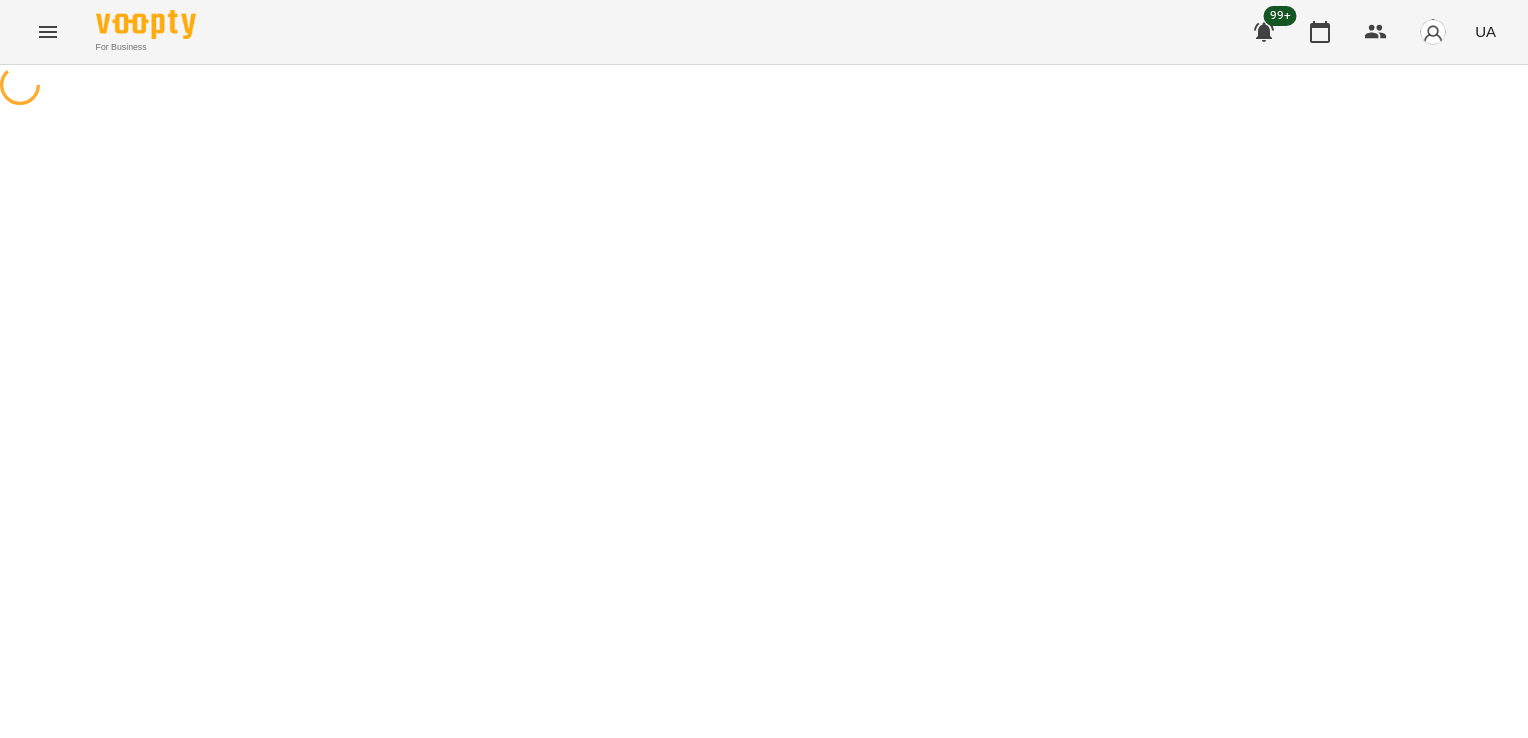 select on "********" 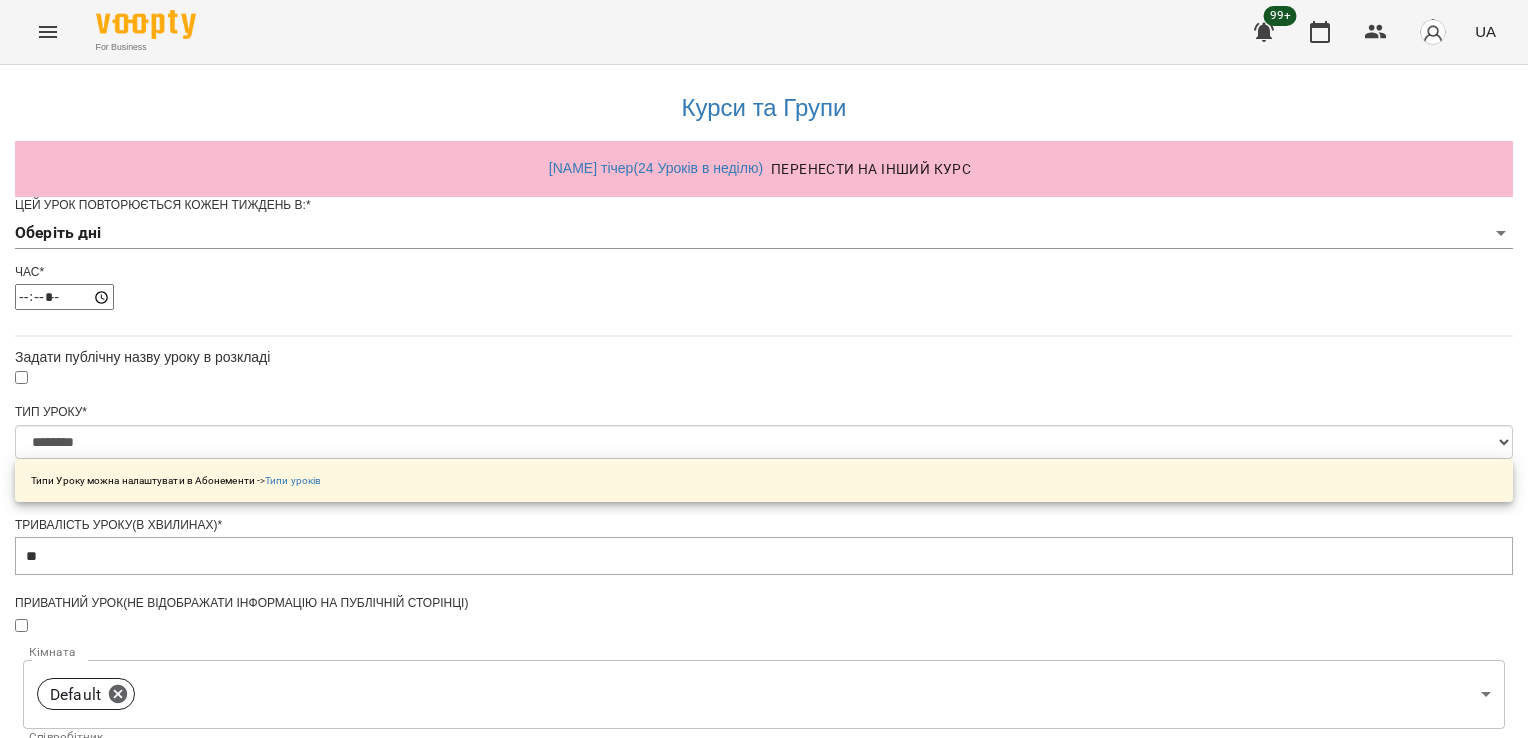 click on "**********" at bounding box center (764, 644) 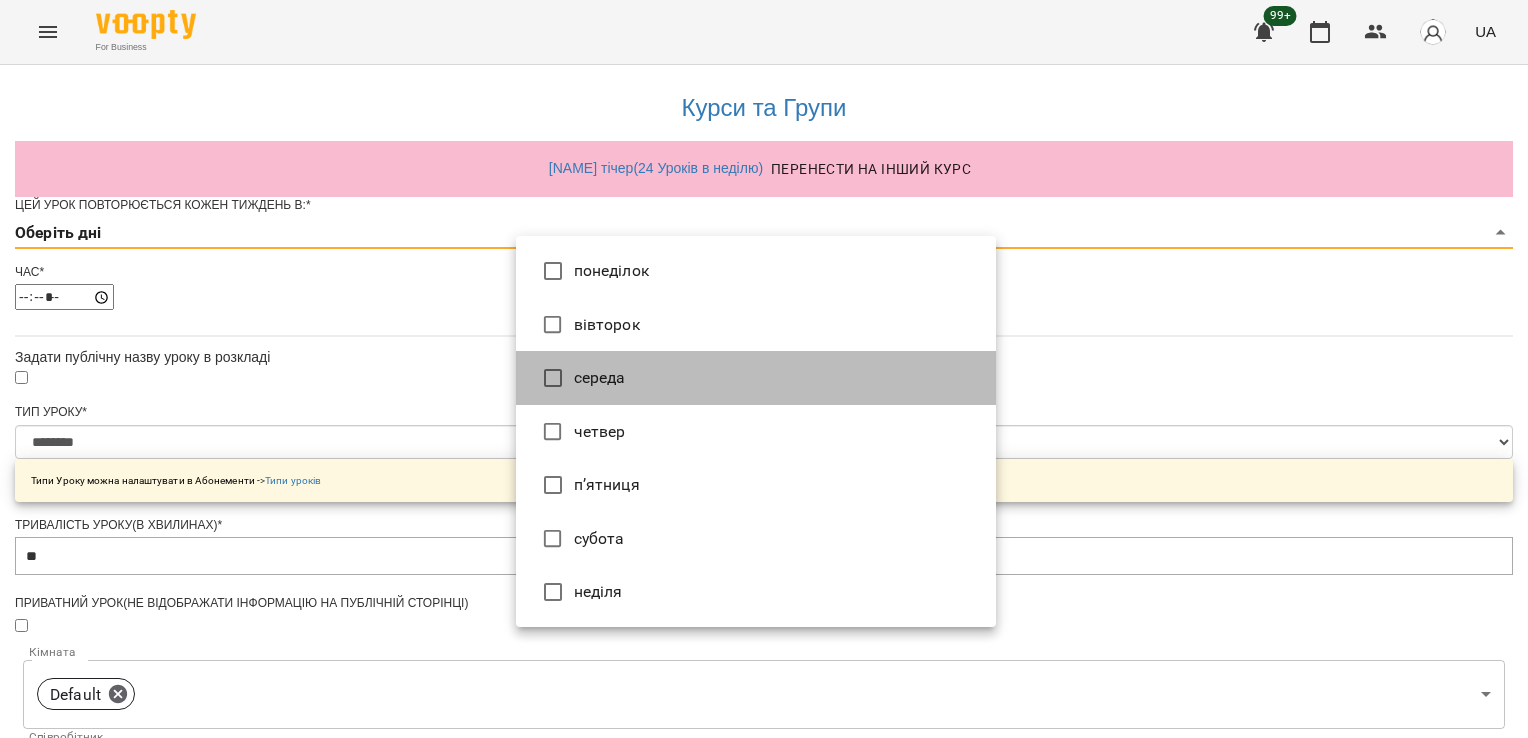 click on "середа" at bounding box center [756, 378] 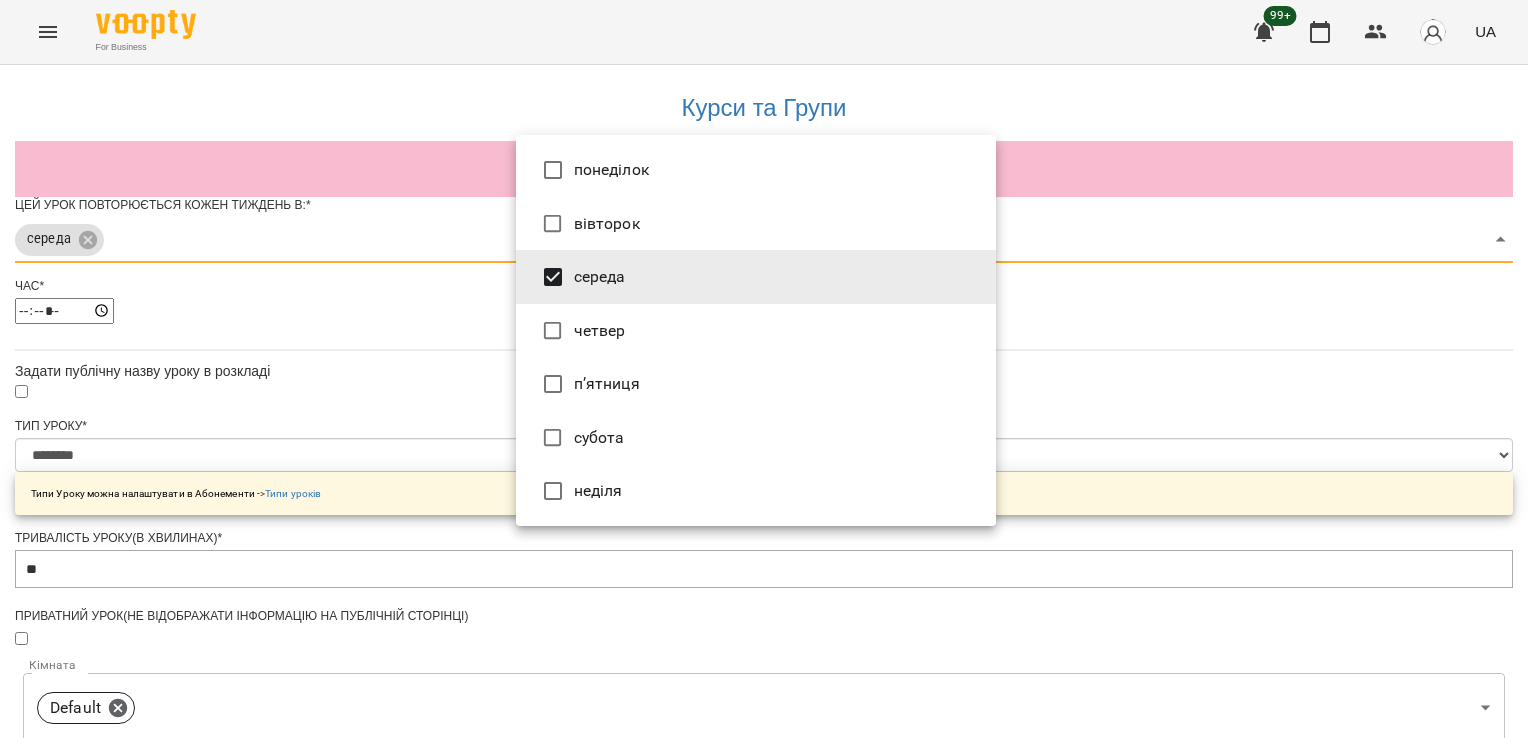 click on "п’ятниця" at bounding box center (756, 384) 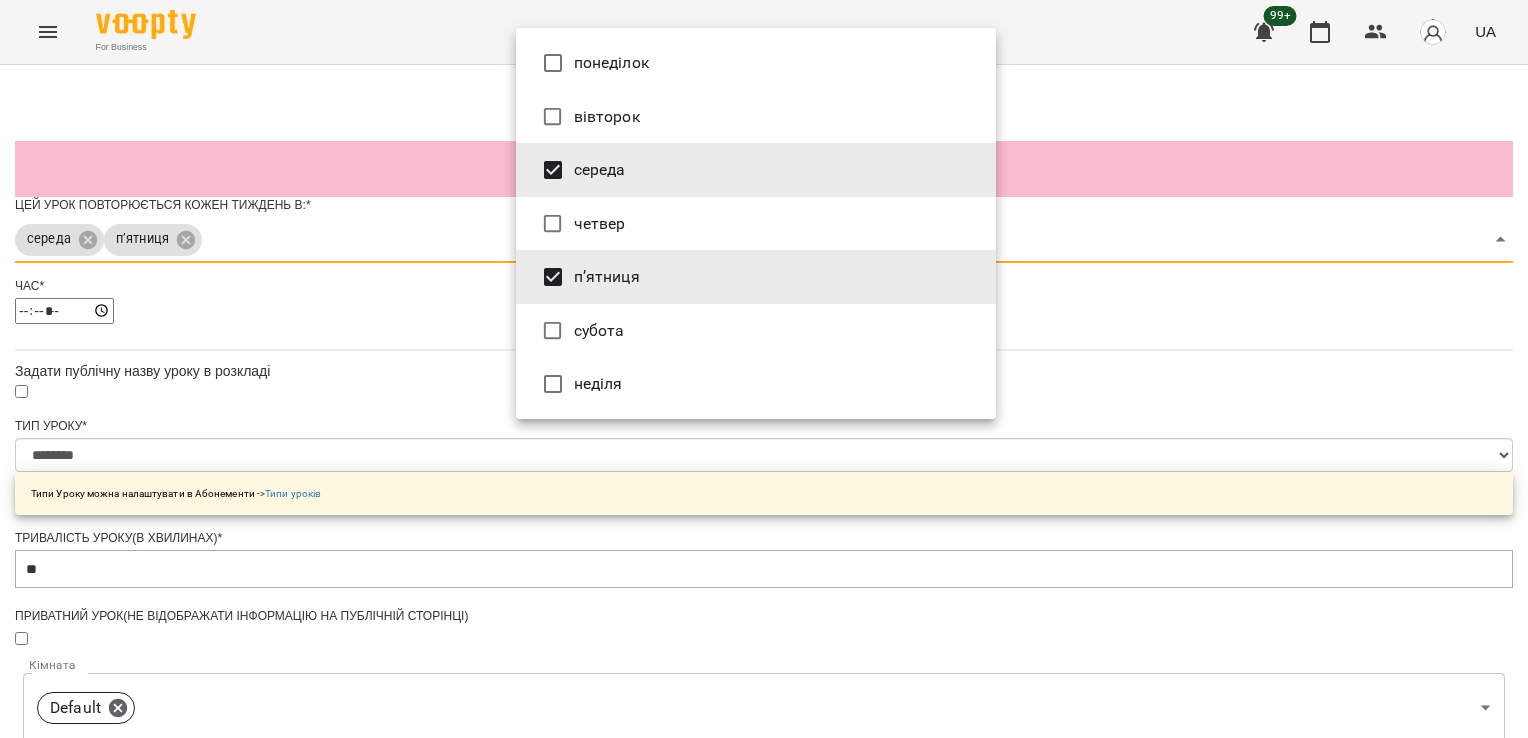 click at bounding box center (764, 369) 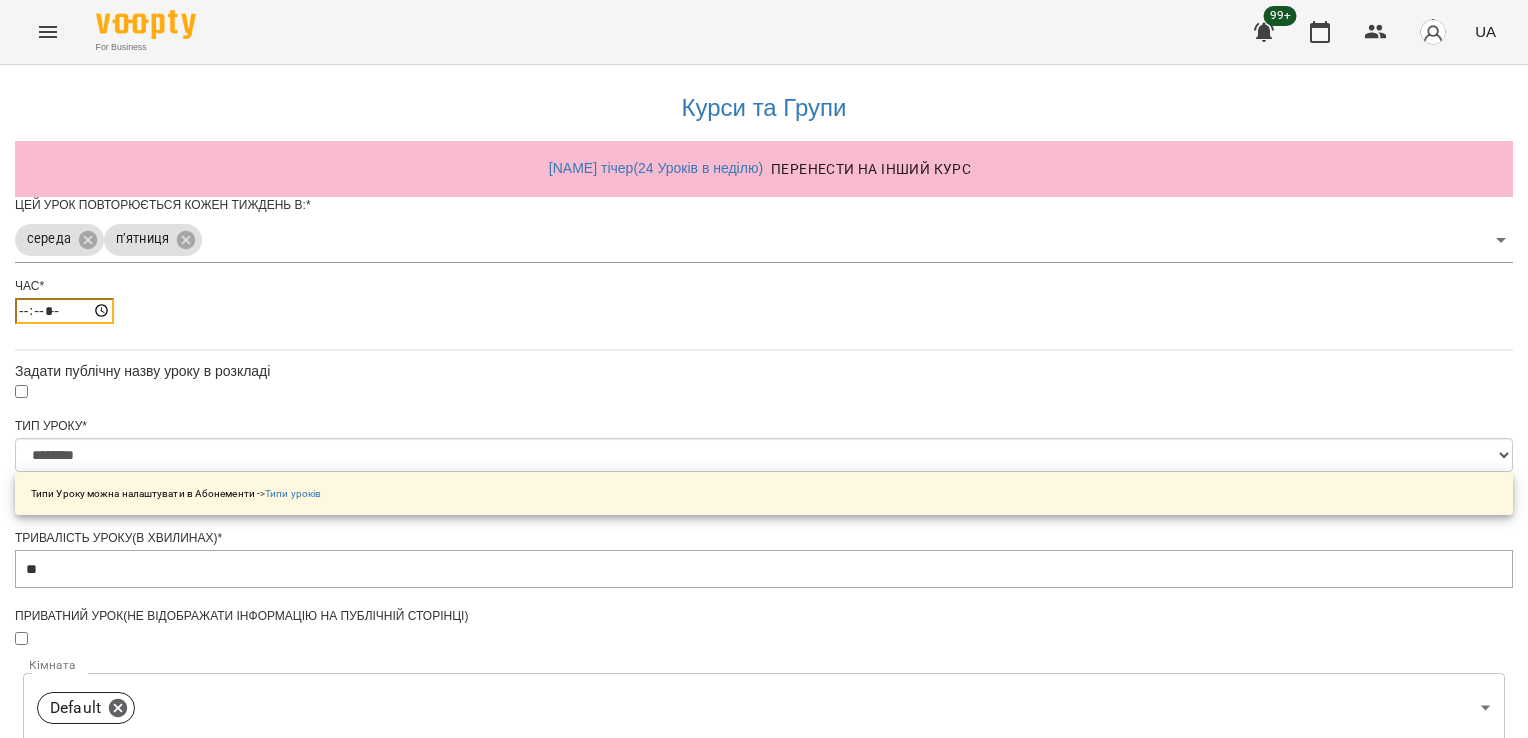 click on "*****" at bounding box center (64, 311) 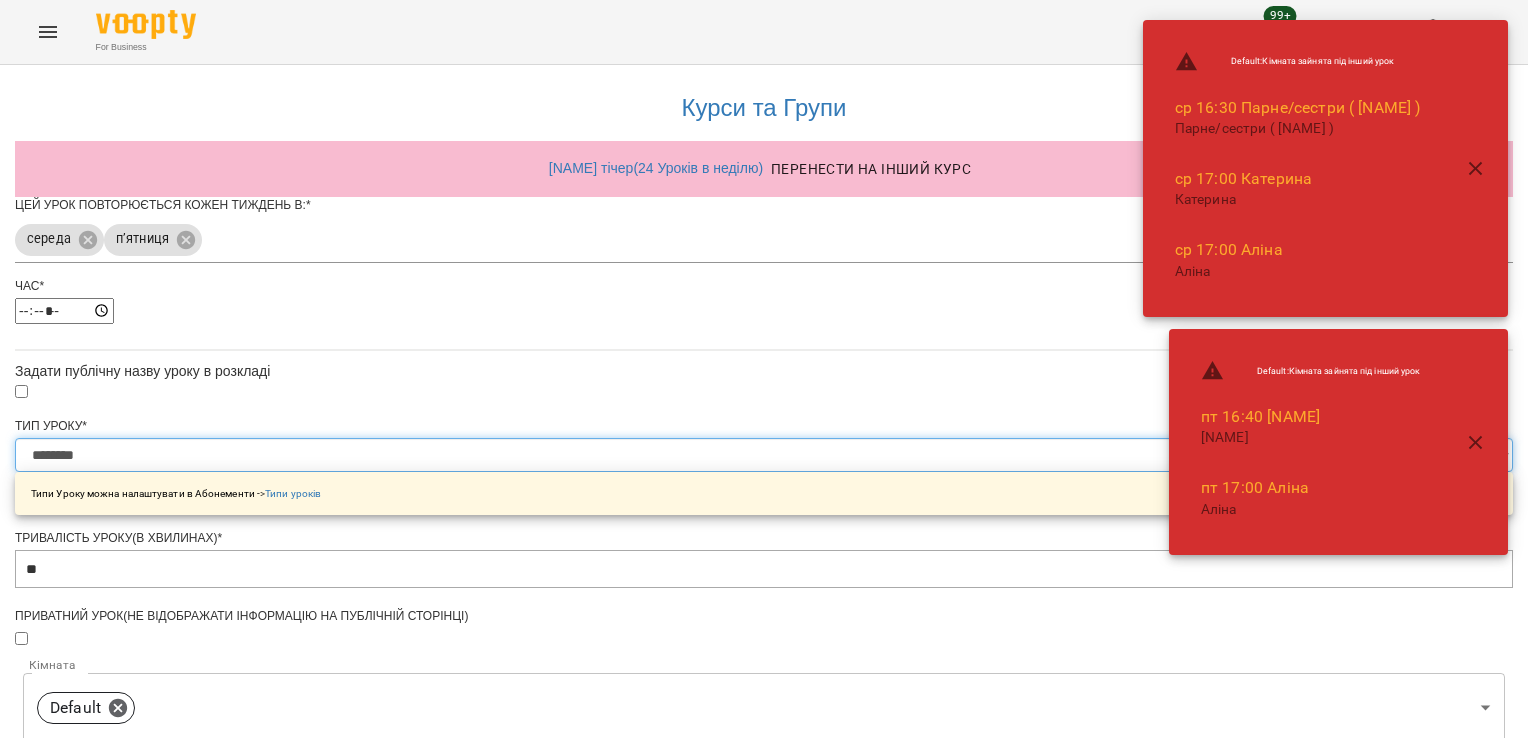 click on "**********" at bounding box center [764, 455] 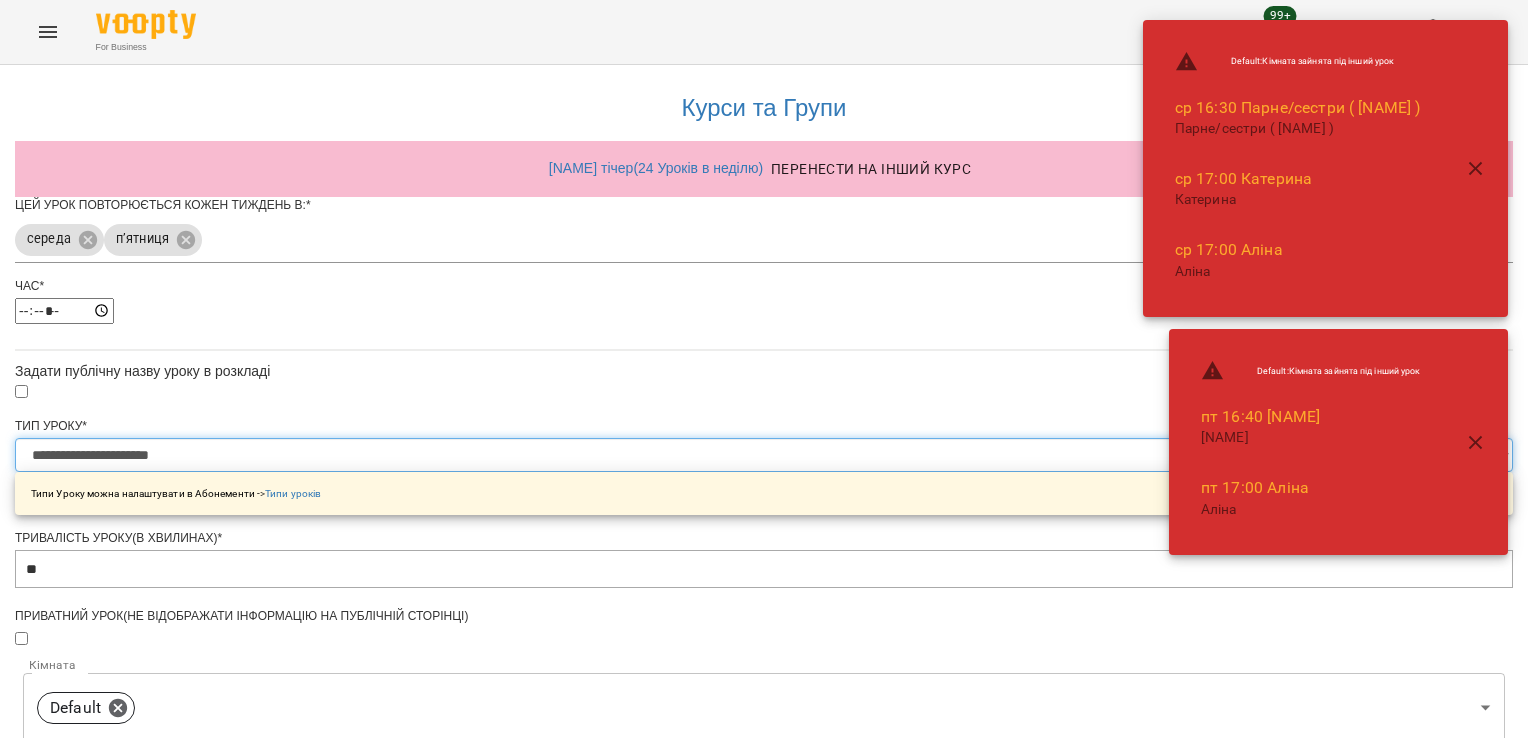 click on "**********" at bounding box center (764, 455) 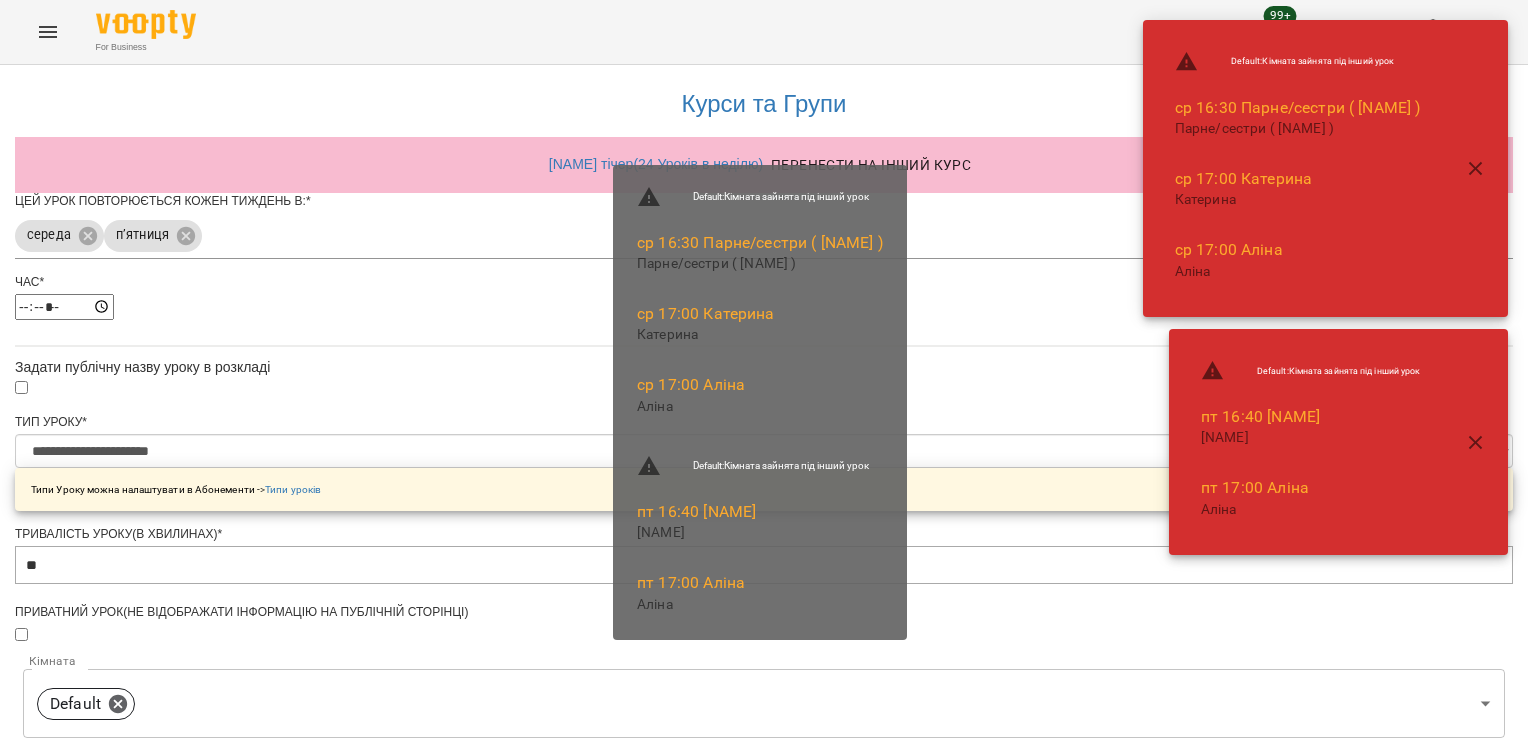 click on "Зберегти" at bounding box center (764, 1272) 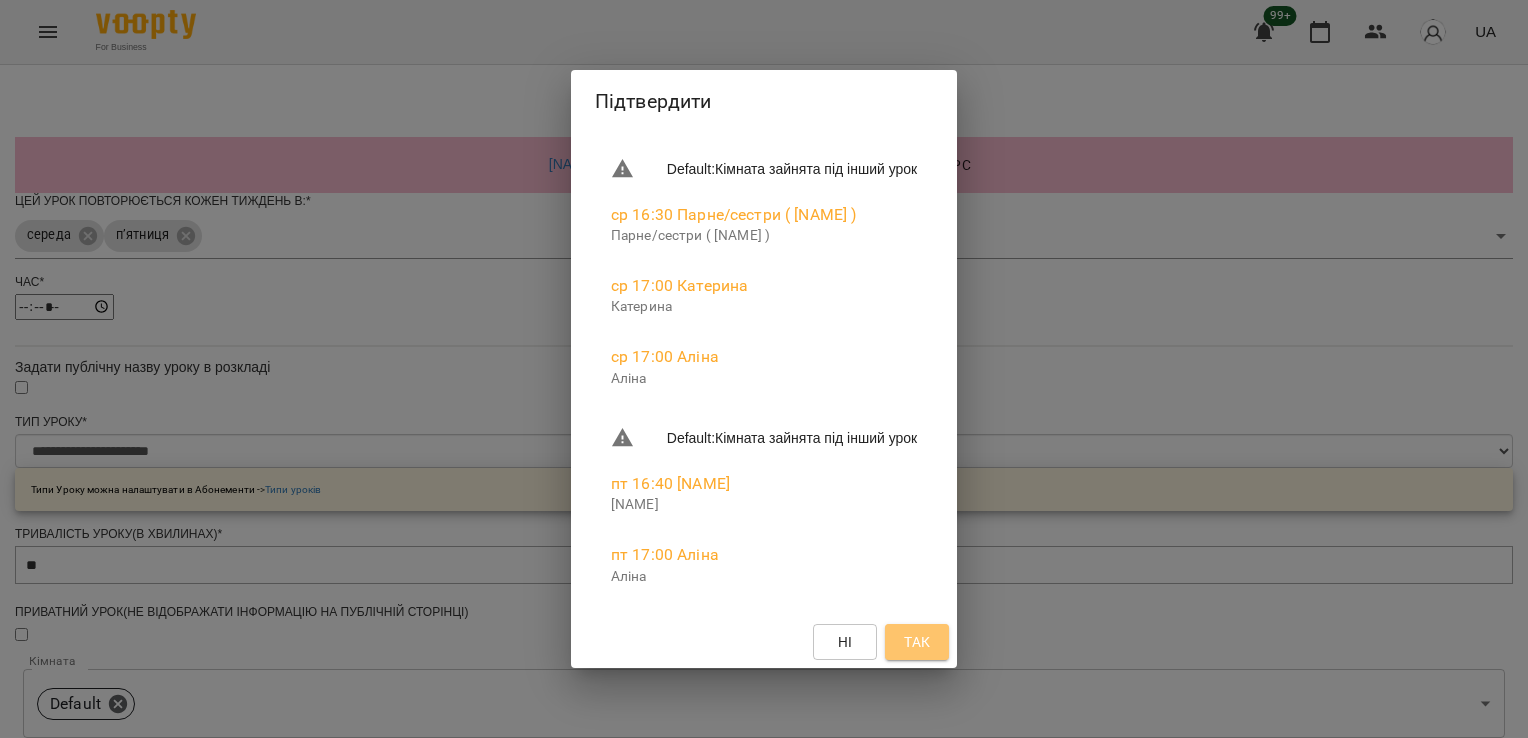 click on "Так" at bounding box center [917, 642] 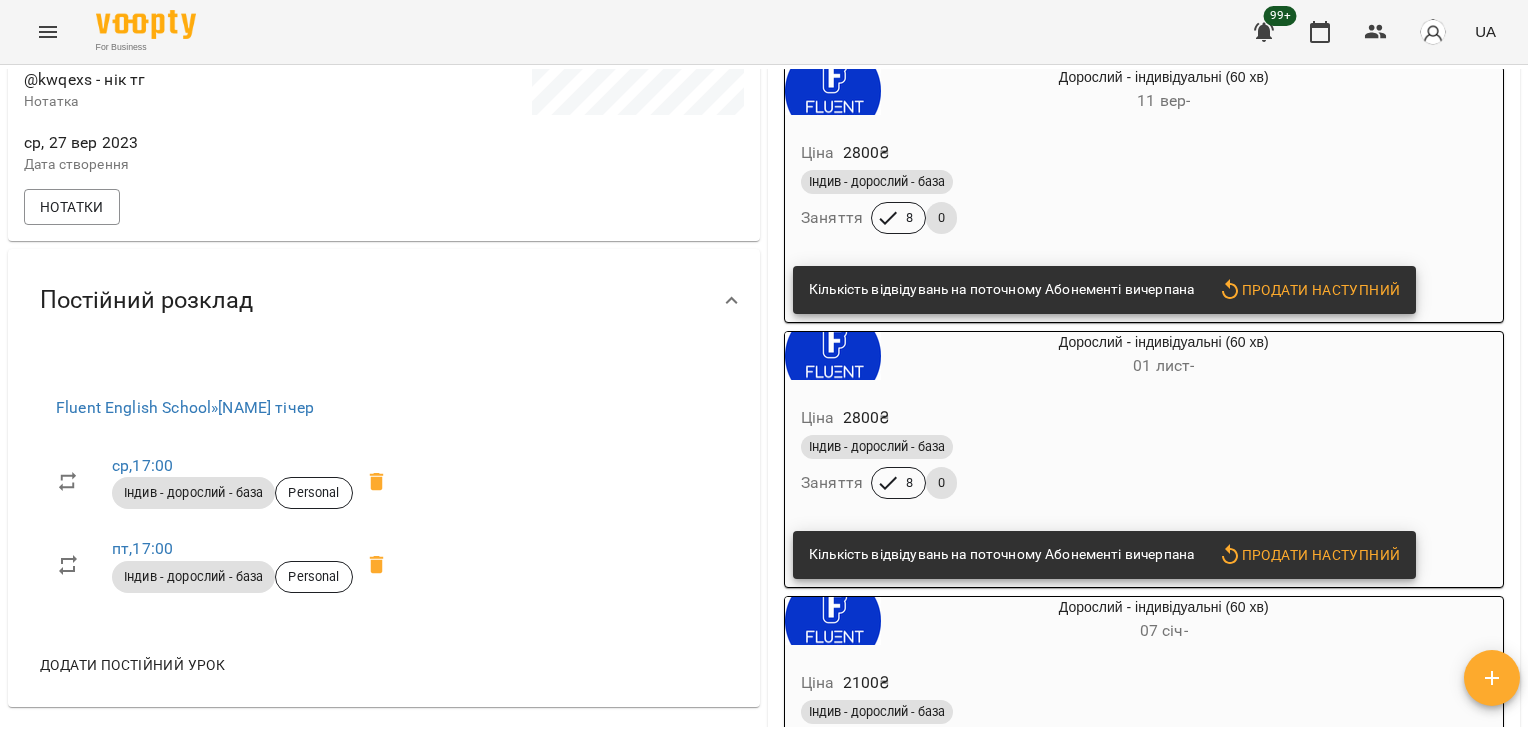 scroll, scrollTop: 0, scrollLeft: 0, axis: both 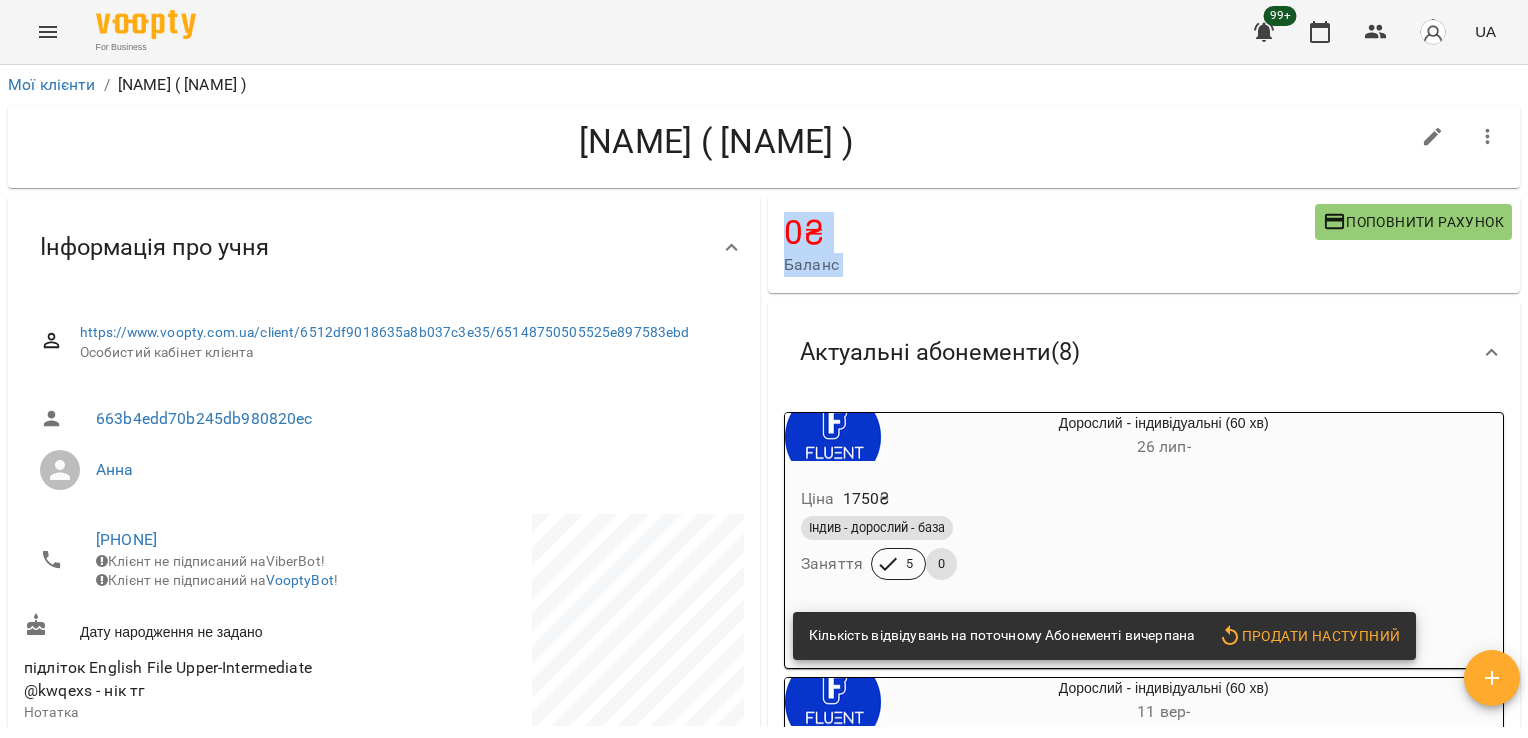 drag, startPoint x: 1524, startPoint y: 118, endPoint x: 1531, endPoint y: 482, distance: 364.0673 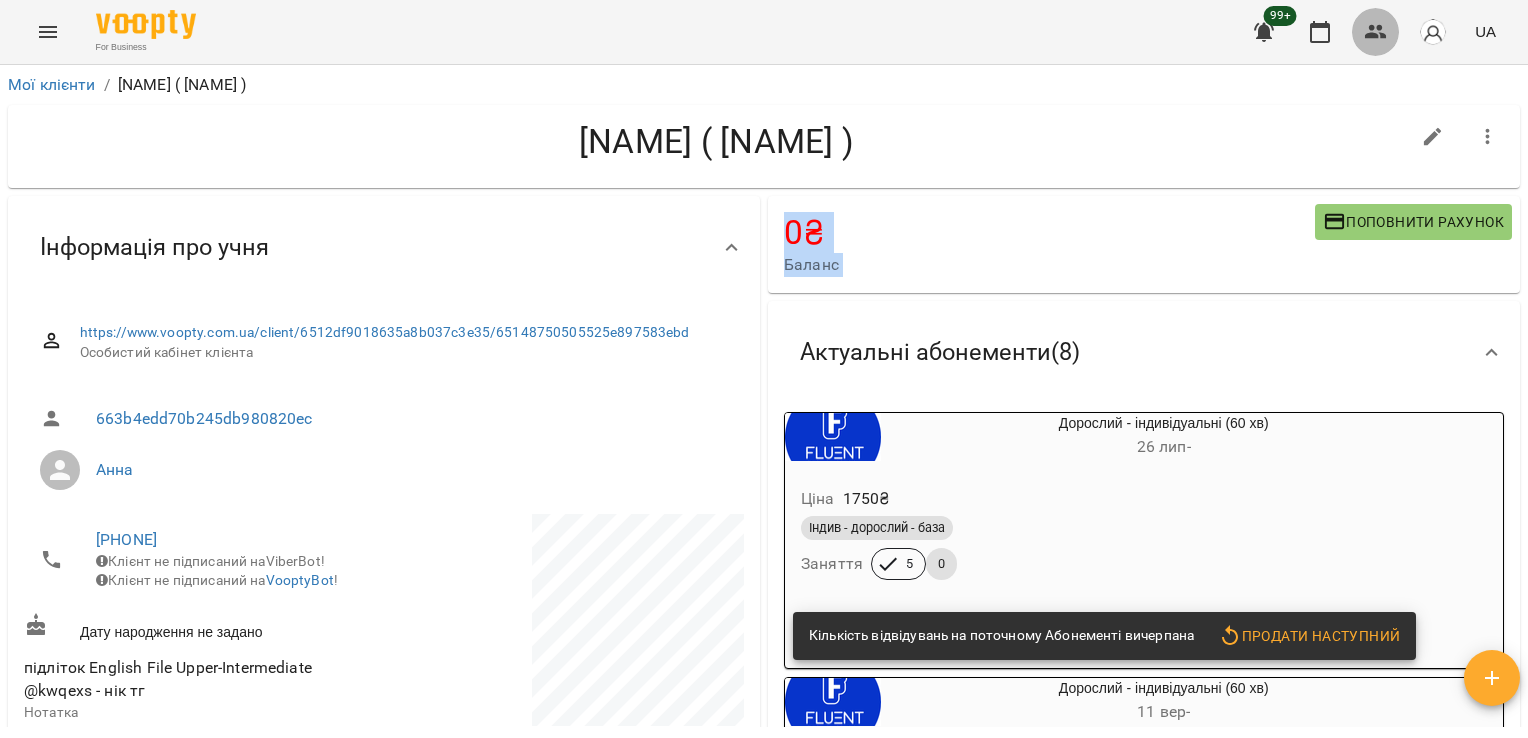 click 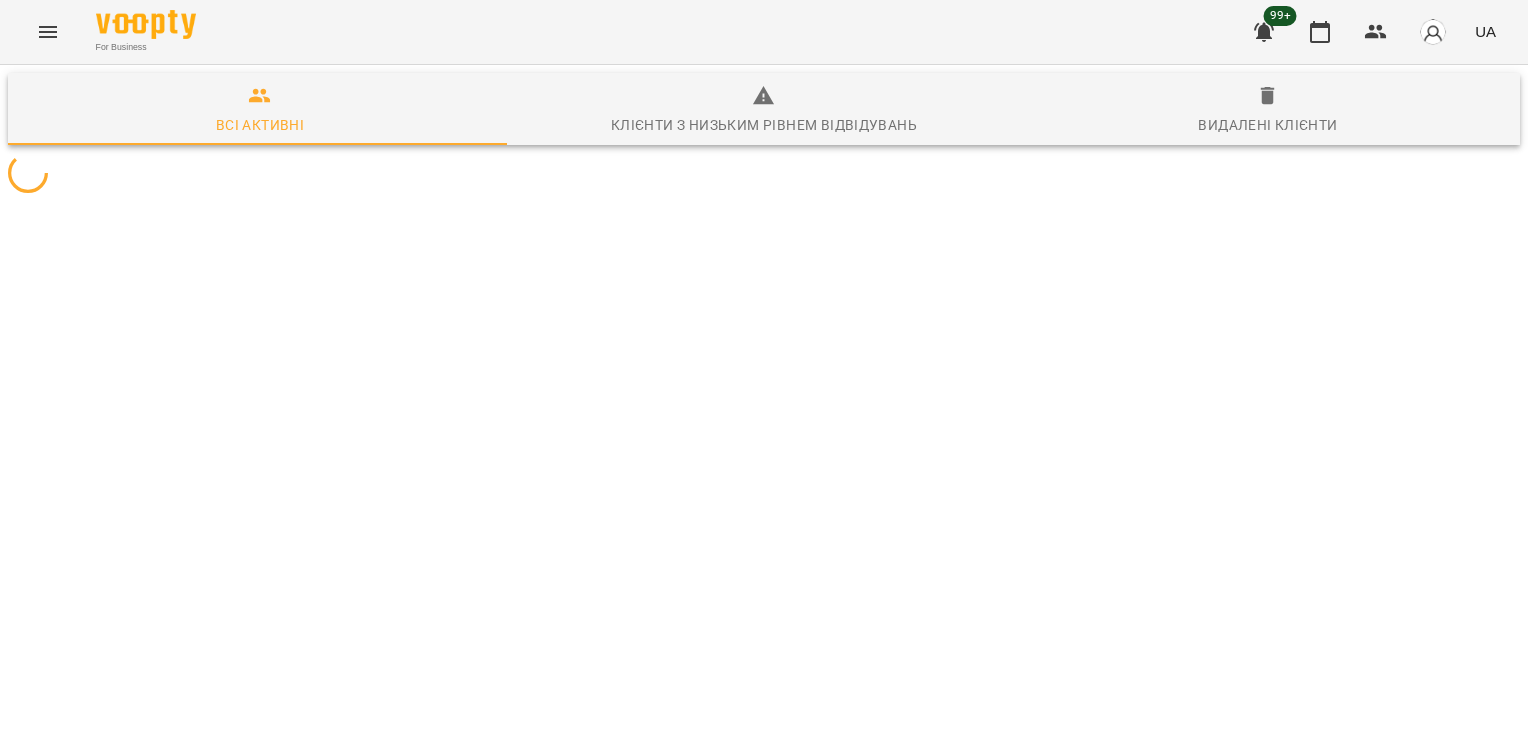 scroll, scrollTop: 0, scrollLeft: 0, axis: both 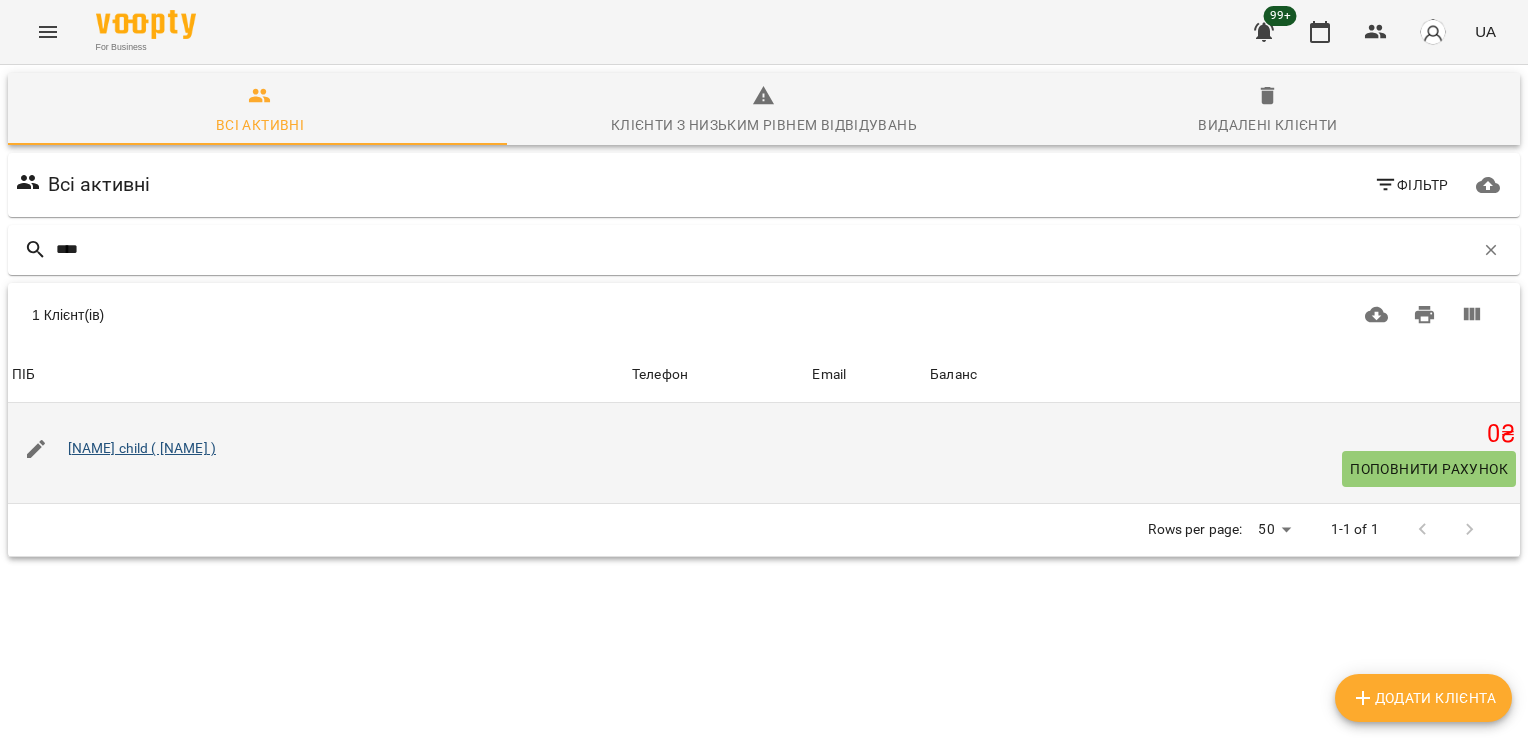 type on "****" 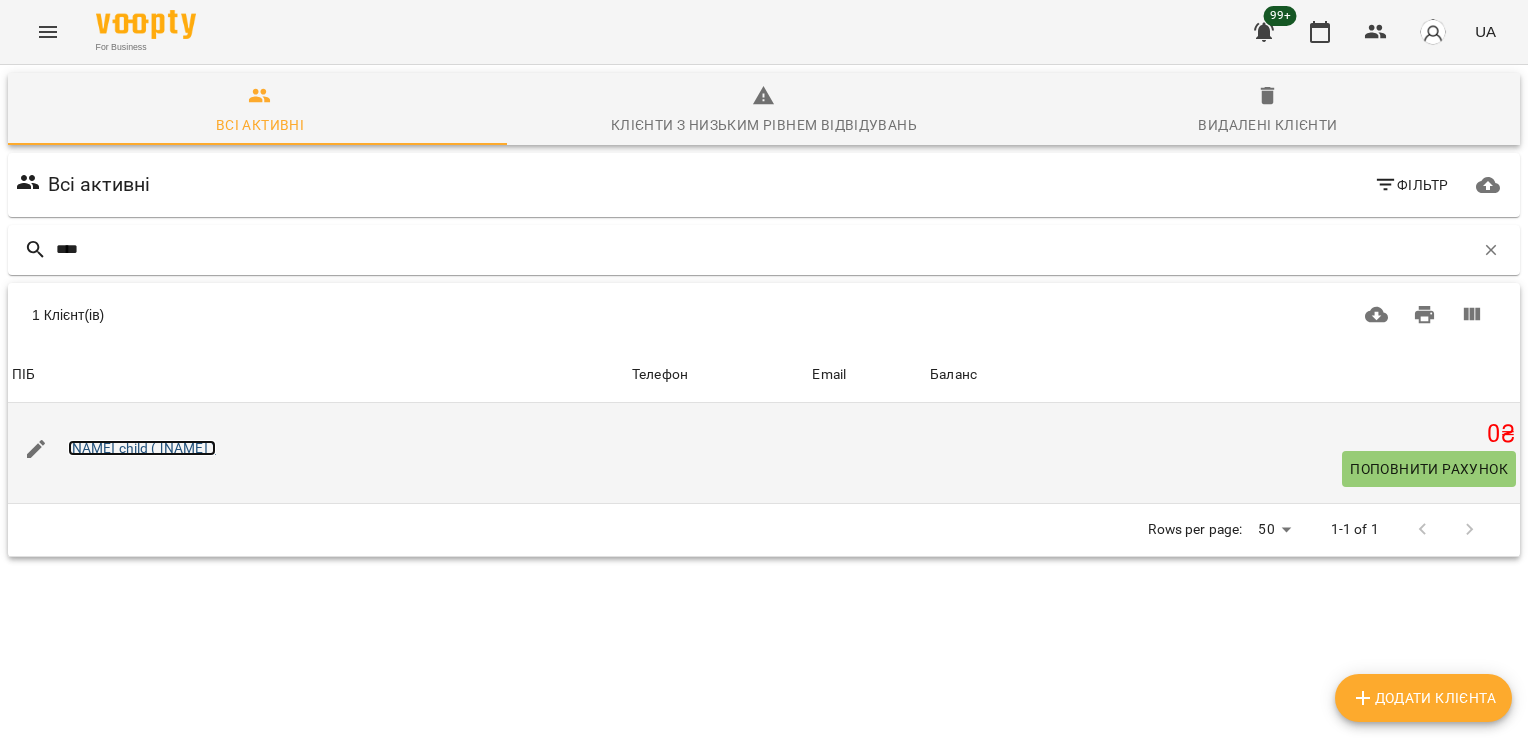 click on "[NAME] child ( [NAME] )" at bounding box center [142, 448] 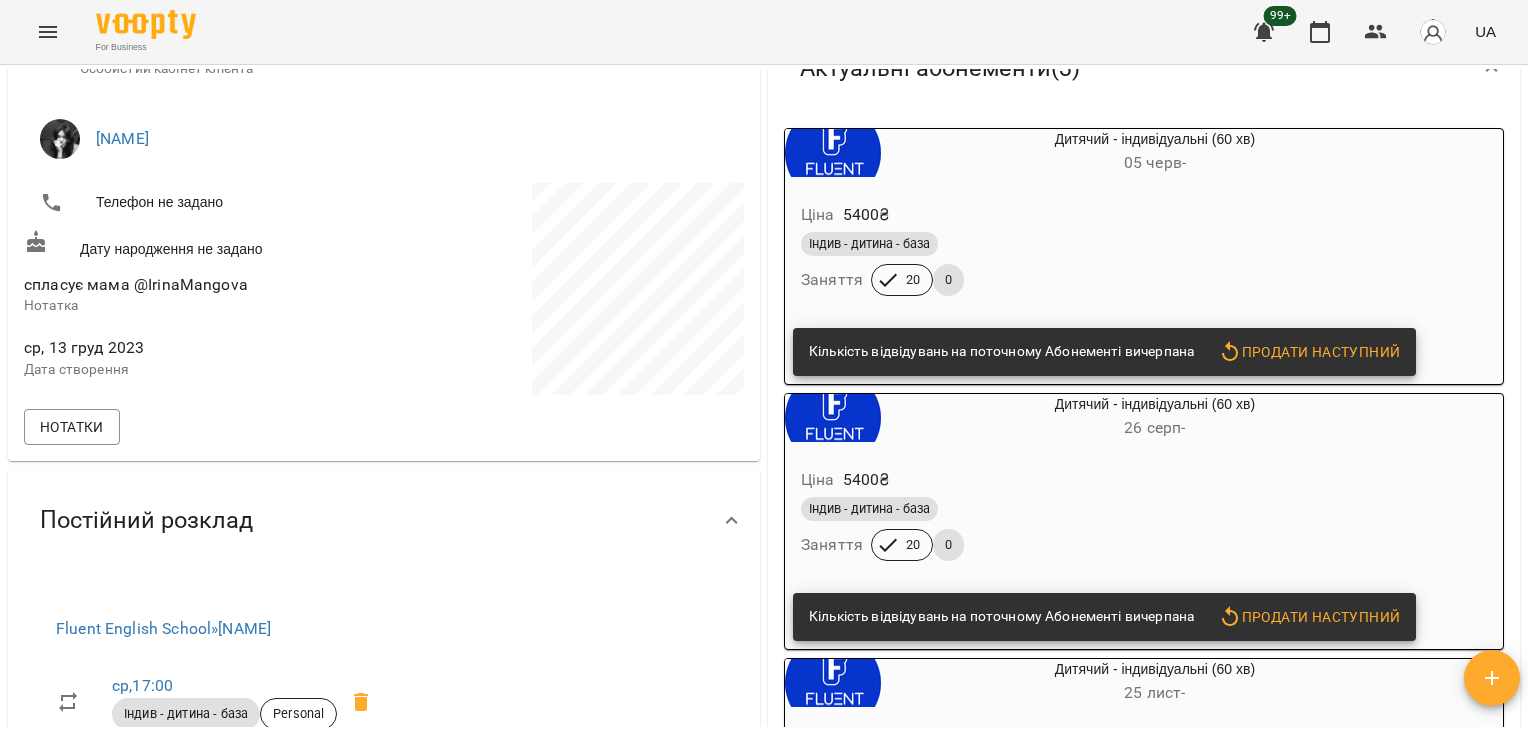 scroll, scrollTop: 268, scrollLeft: 0, axis: vertical 